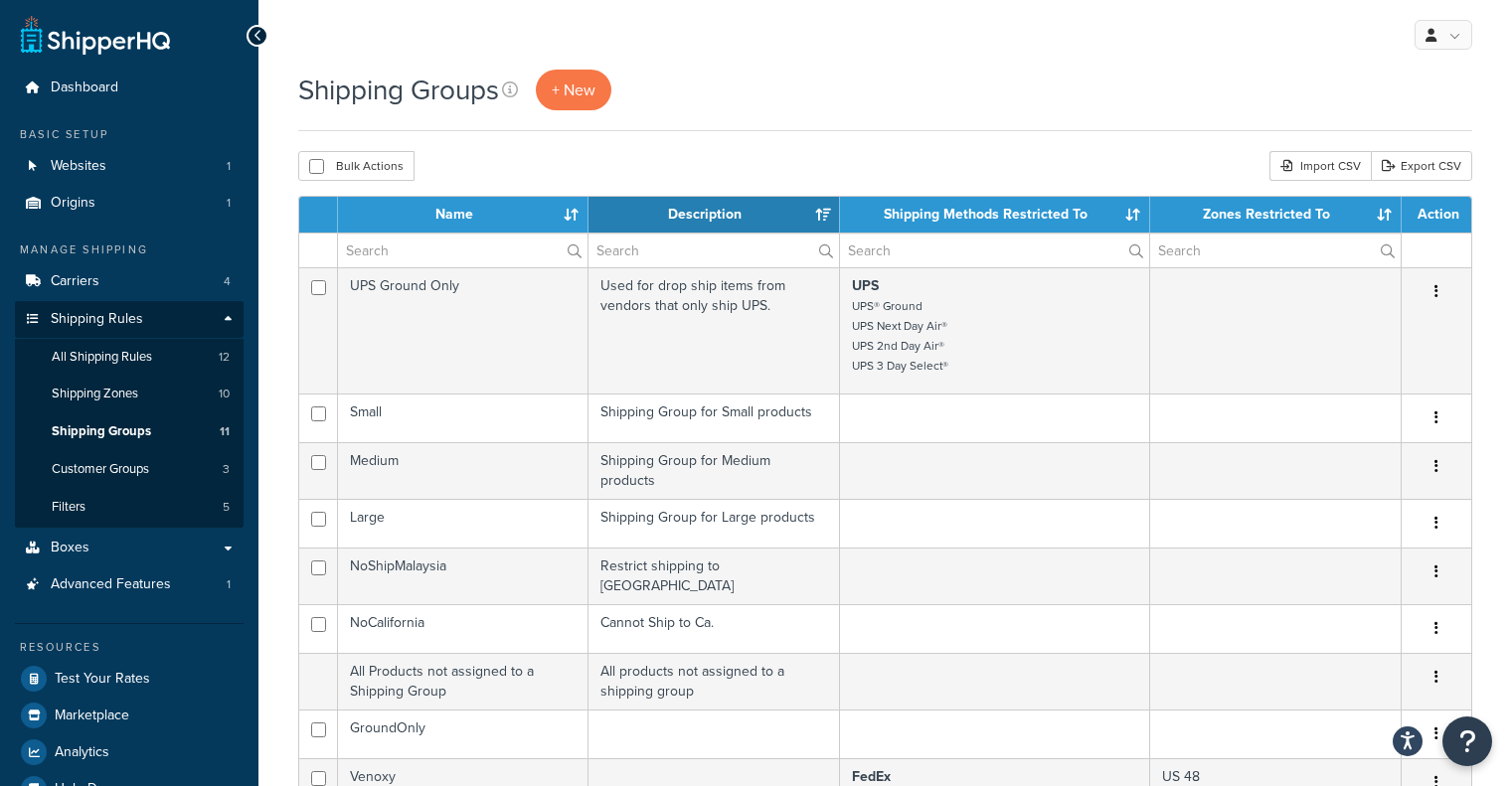 select on "15" 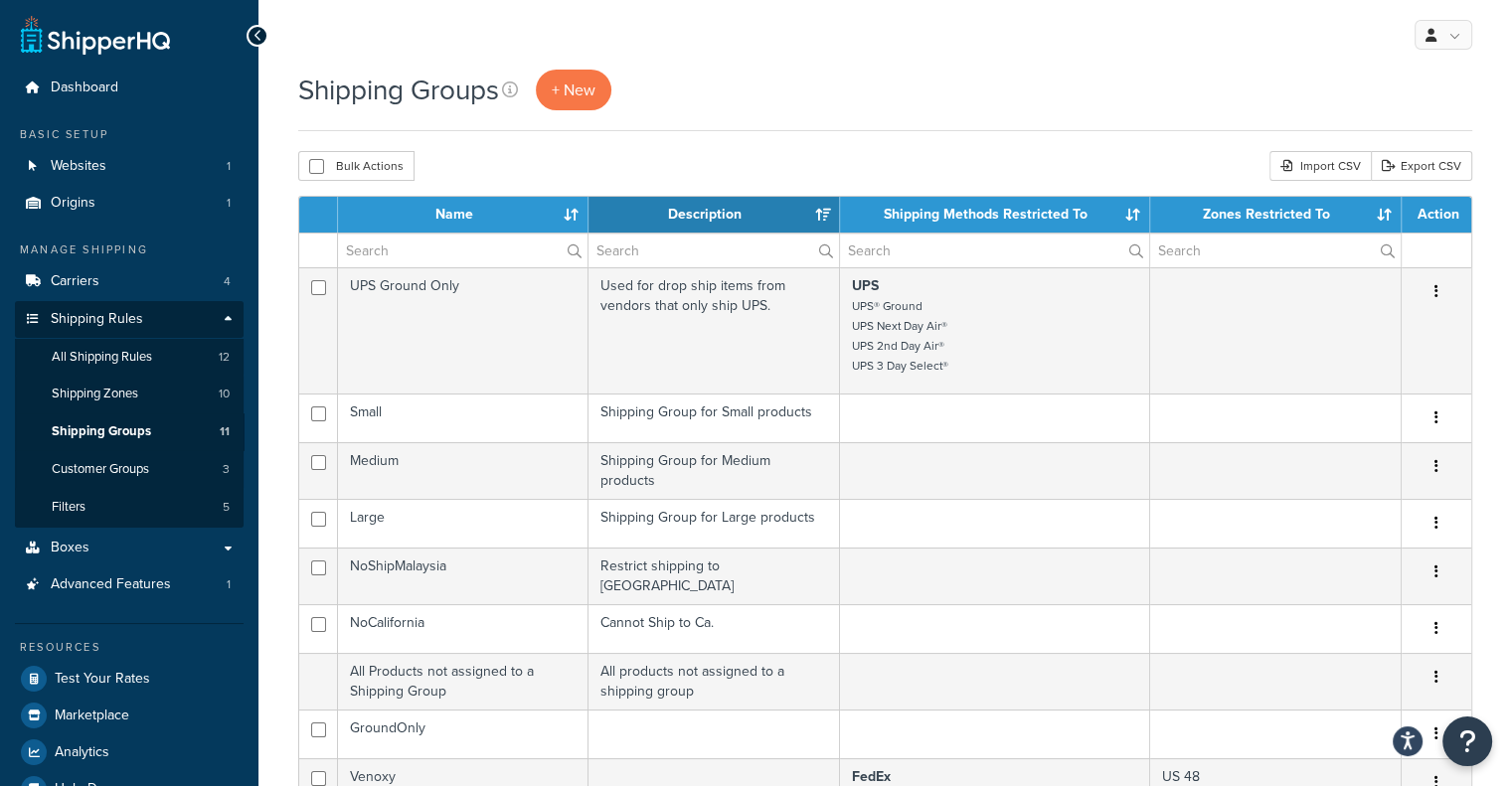 scroll, scrollTop: 0, scrollLeft: 0, axis: both 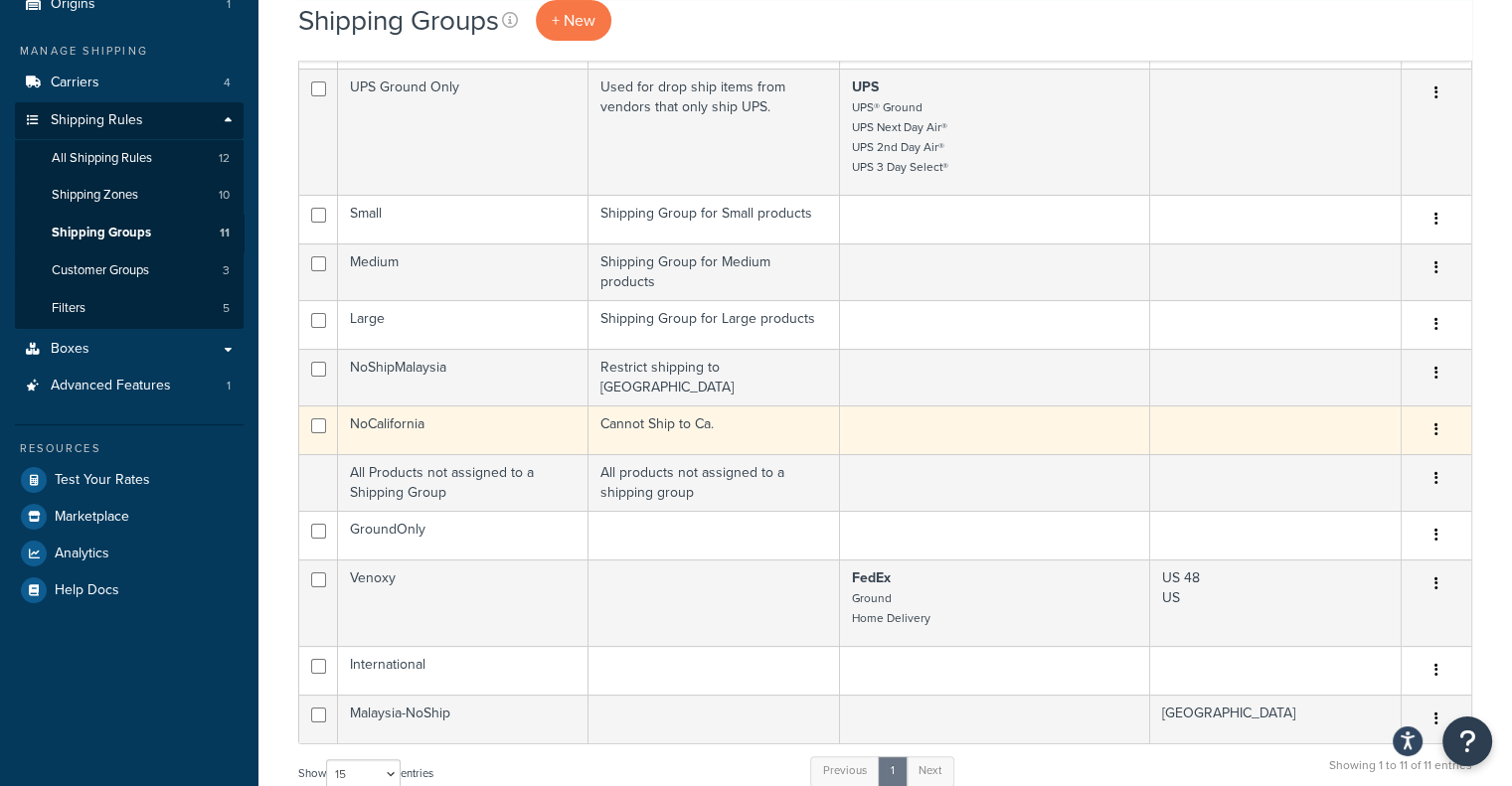 click on "Cannot Ship to Ca." at bounding box center (714, 429) 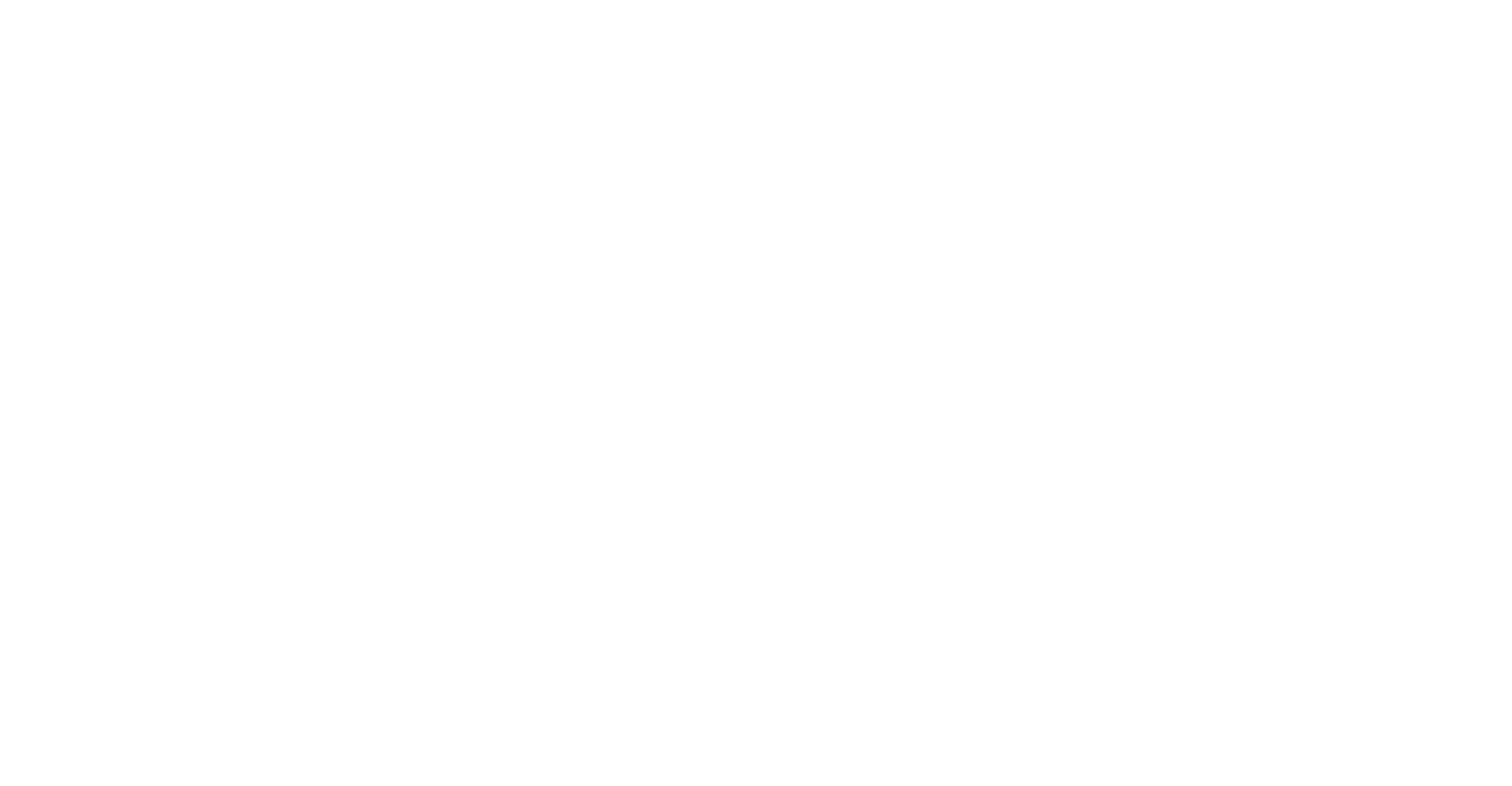 scroll, scrollTop: 0, scrollLeft: 0, axis: both 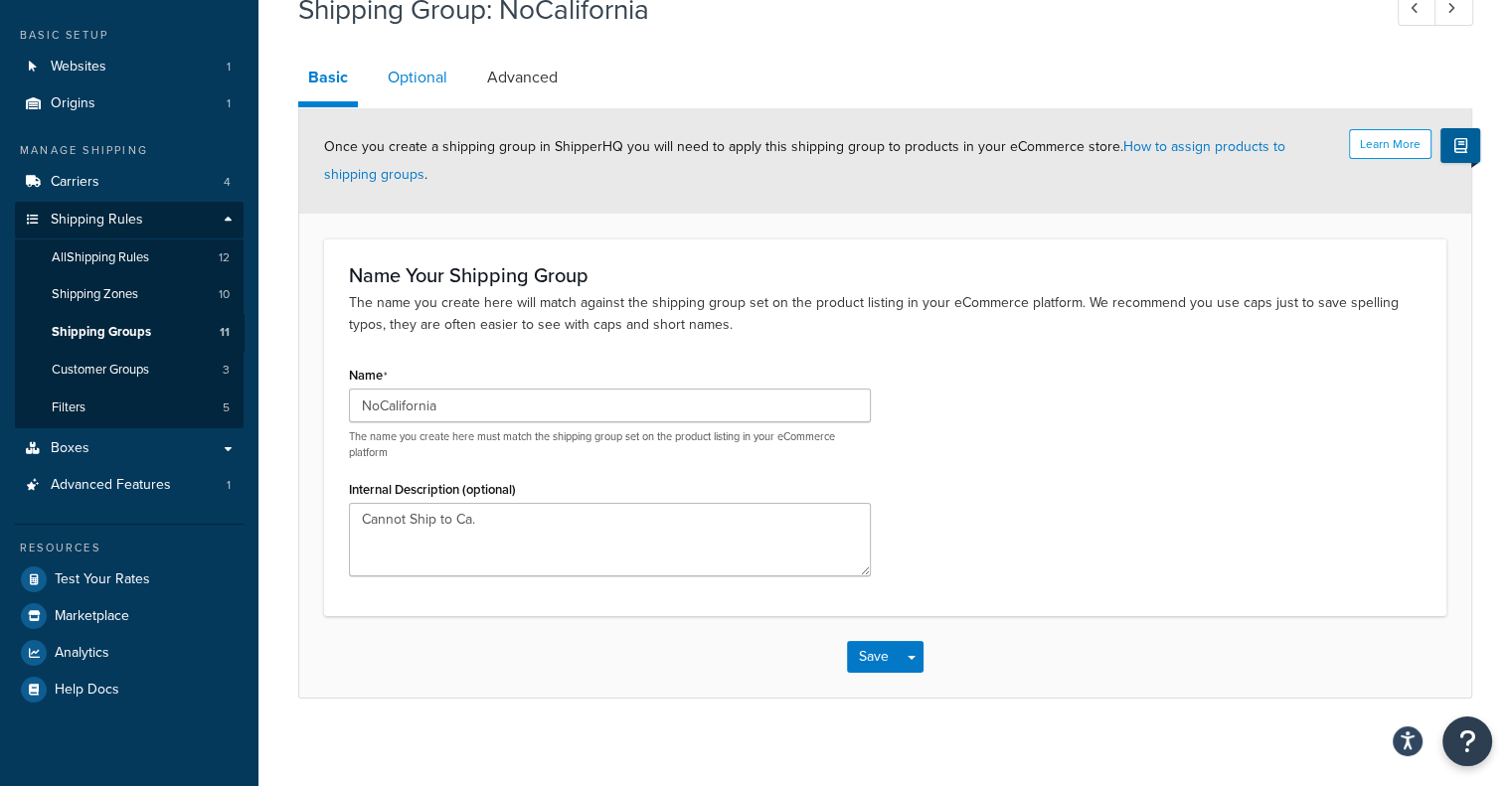 click on "Optional" at bounding box center [418, 78] 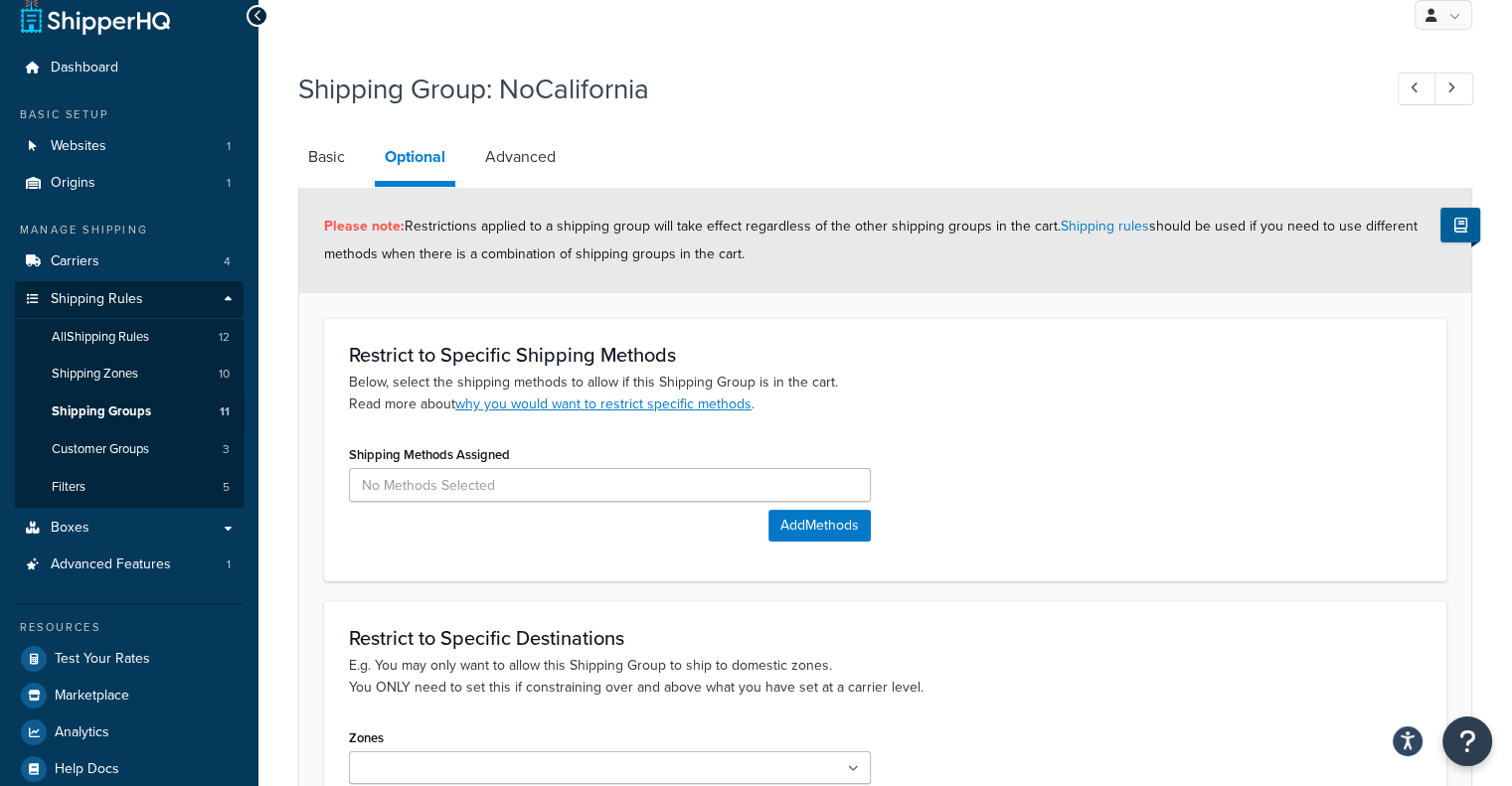 scroll, scrollTop: 0, scrollLeft: 0, axis: both 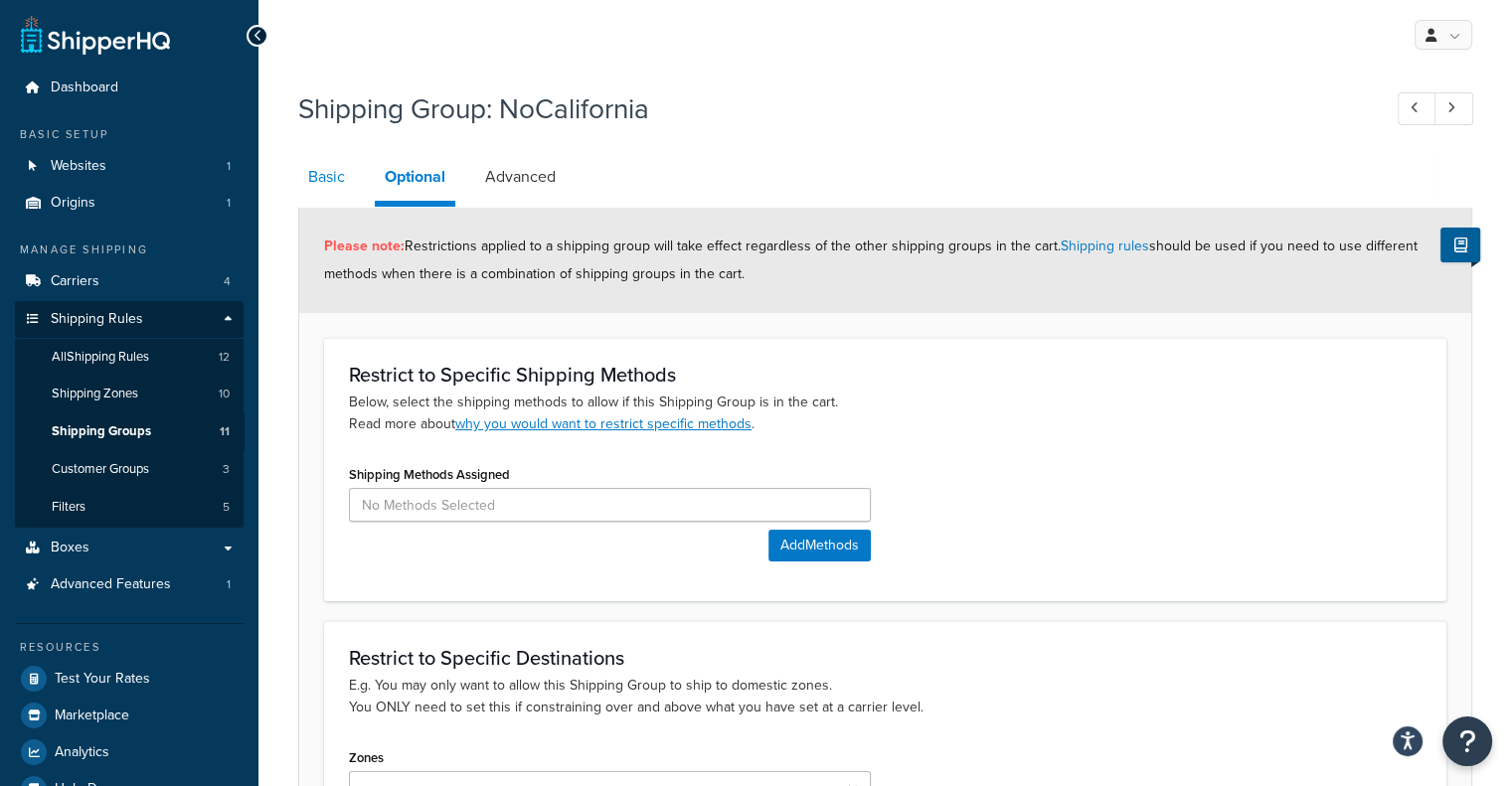 click on "Basic" at bounding box center [326, 177] 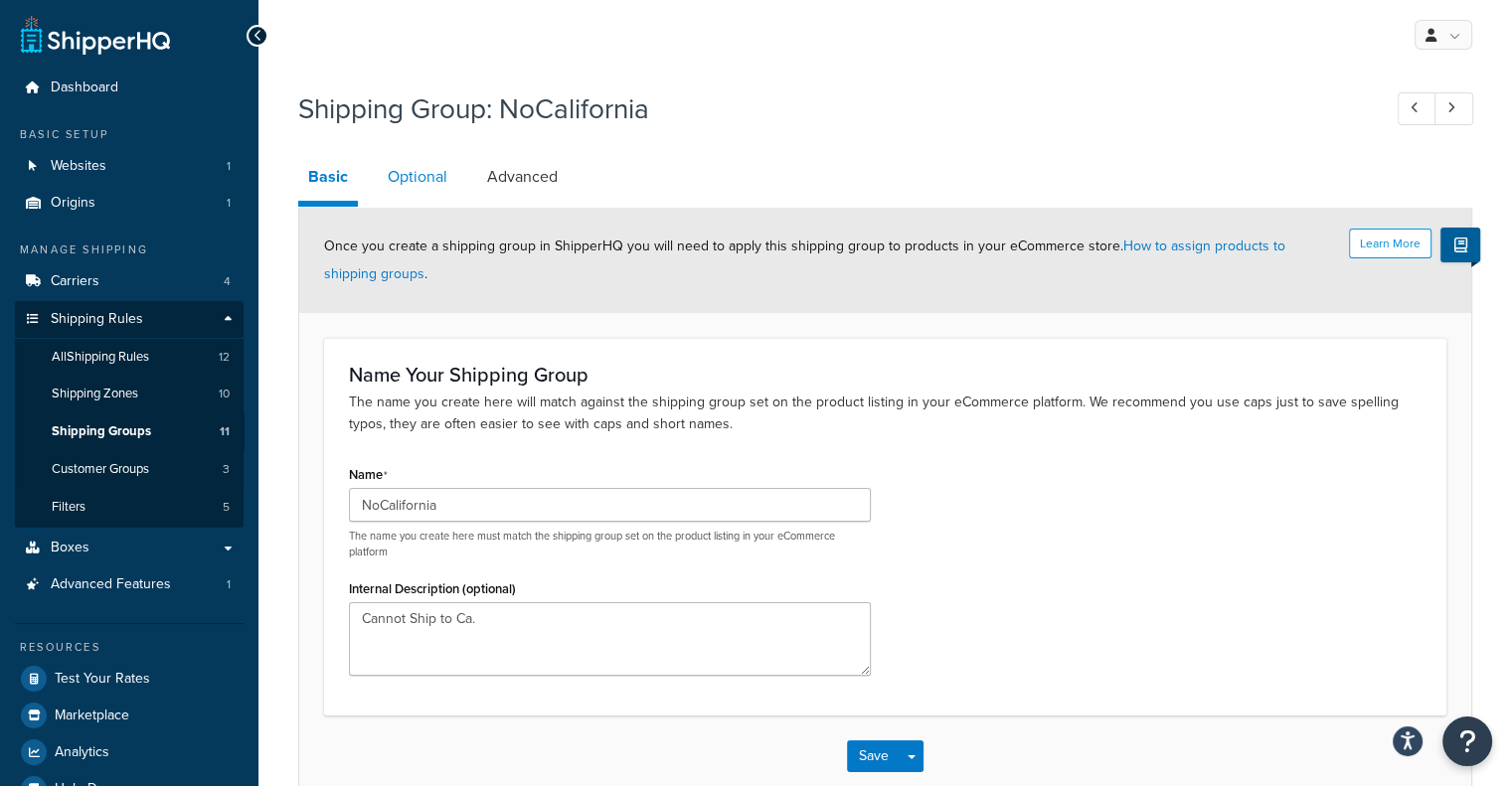 click on "Optional" at bounding box center [418, 177] 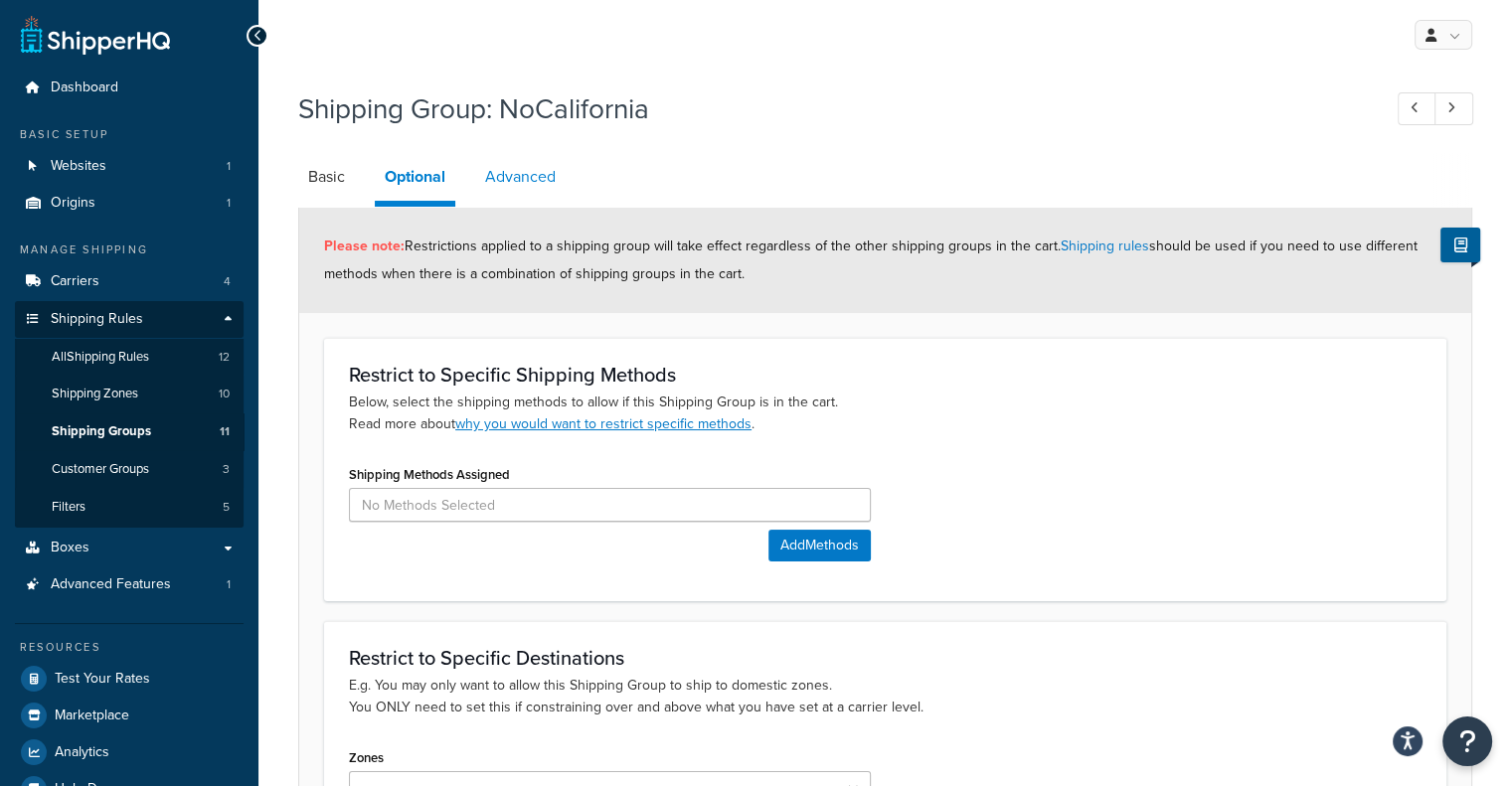 click on "Advanced" at bounding box center [520, 177] 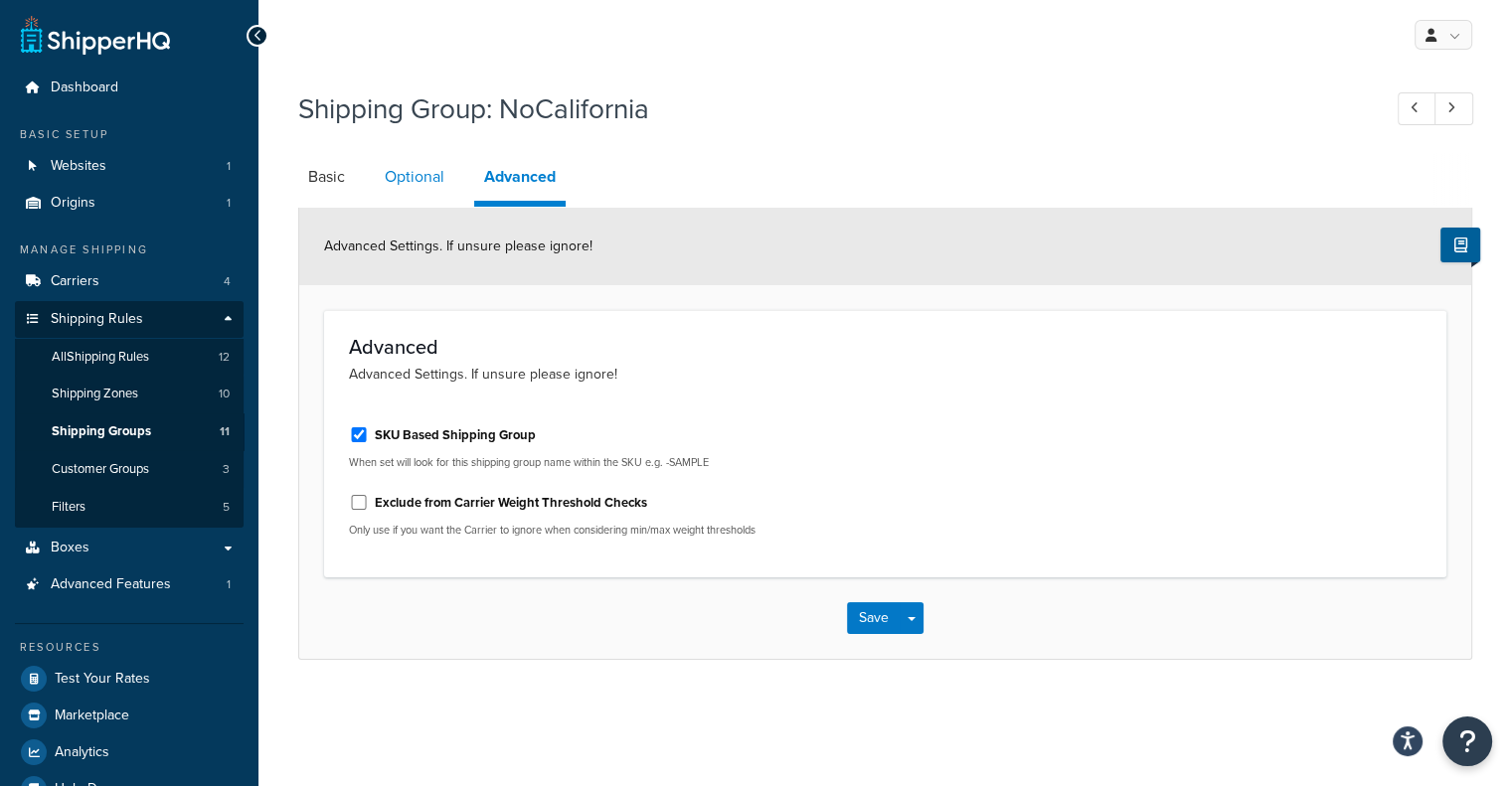 click on "Optional" at bounding box center [415, 177] 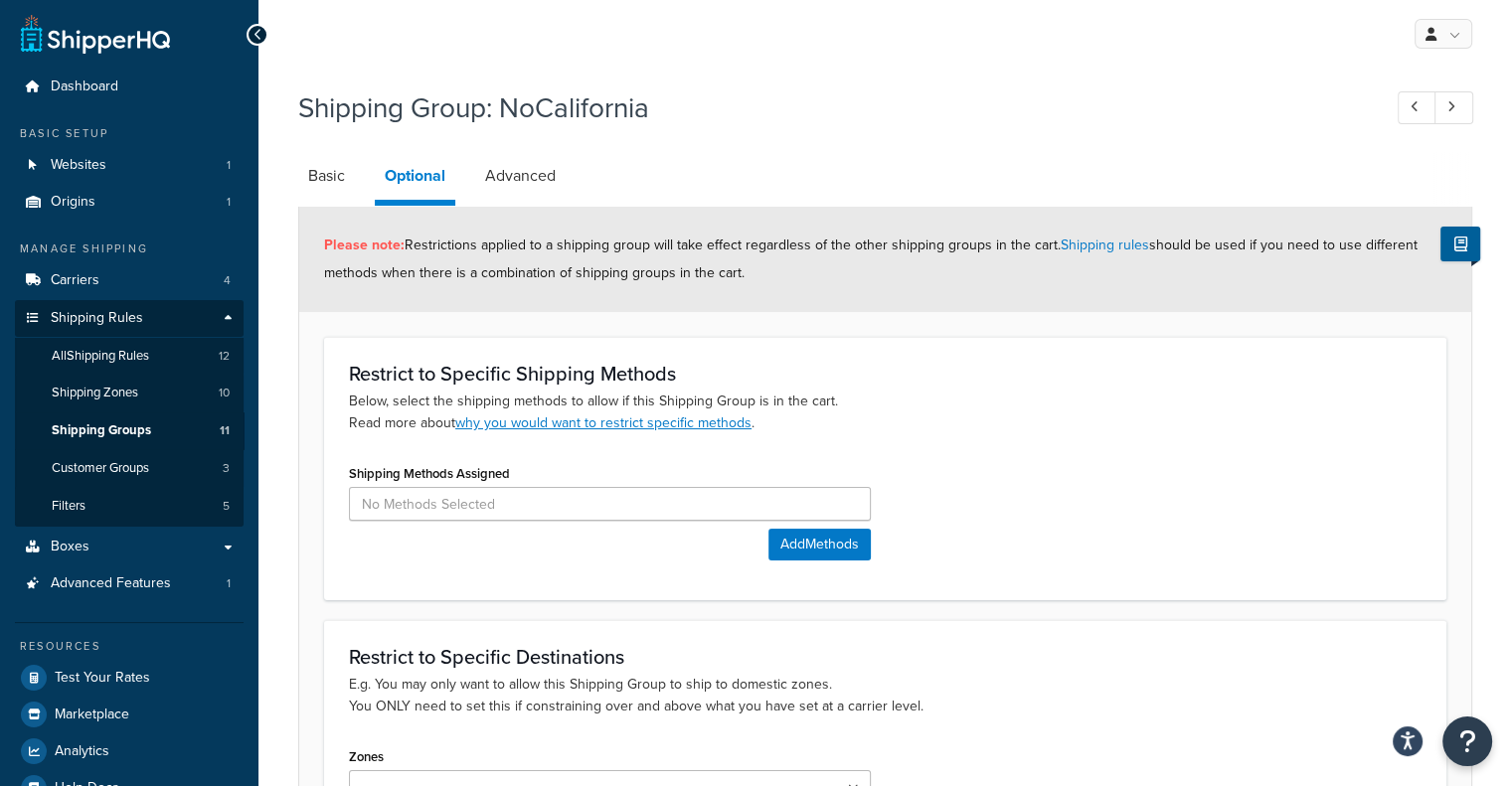 scroll, scrollTop: 0, scrollLeft: 0, axis: both 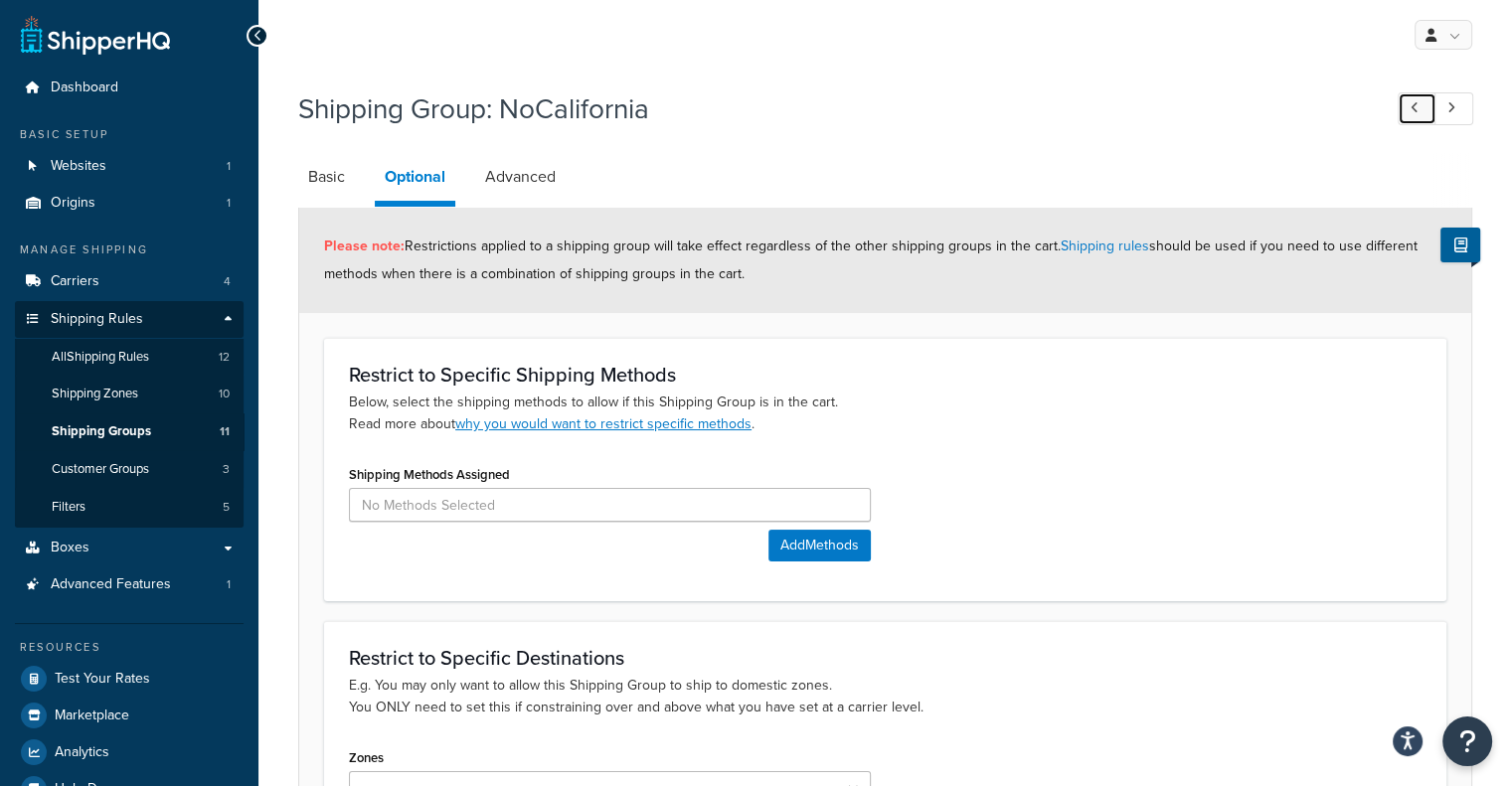 click at bounding box center [1417, 108] 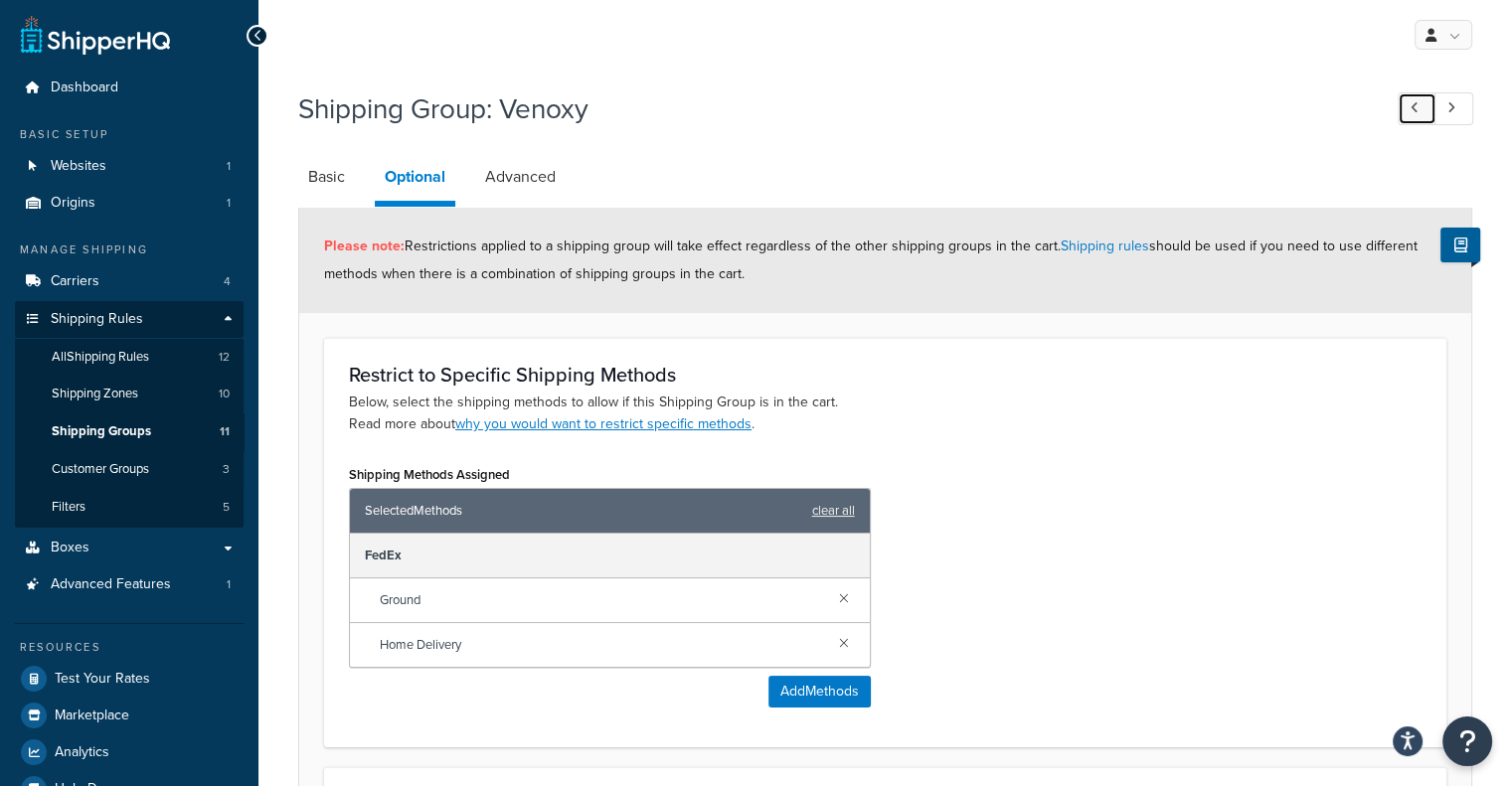 click at bounding box center (1417, 108) 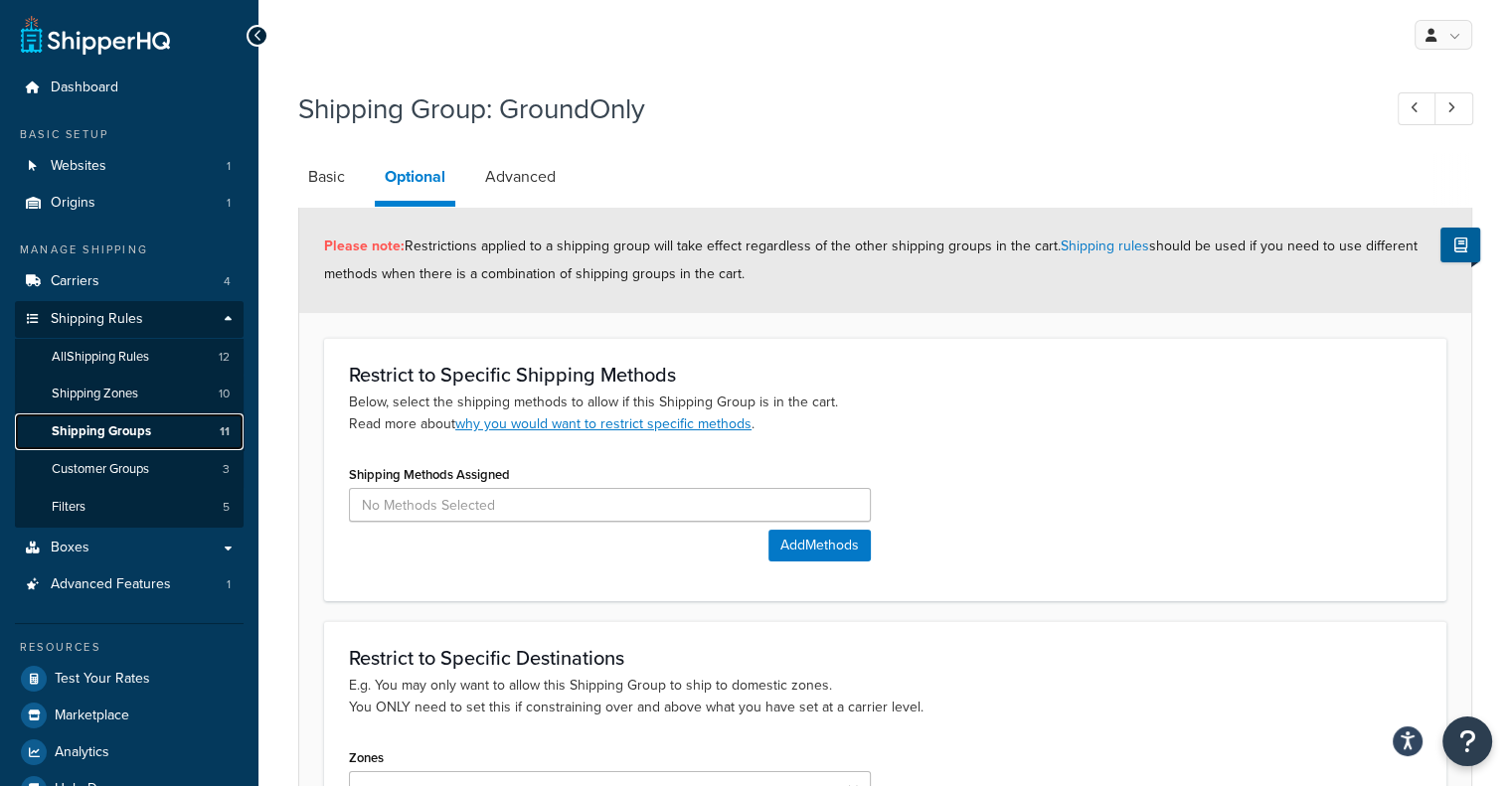 click on "Shipping Groups 11" at bounding box center (129, 431) 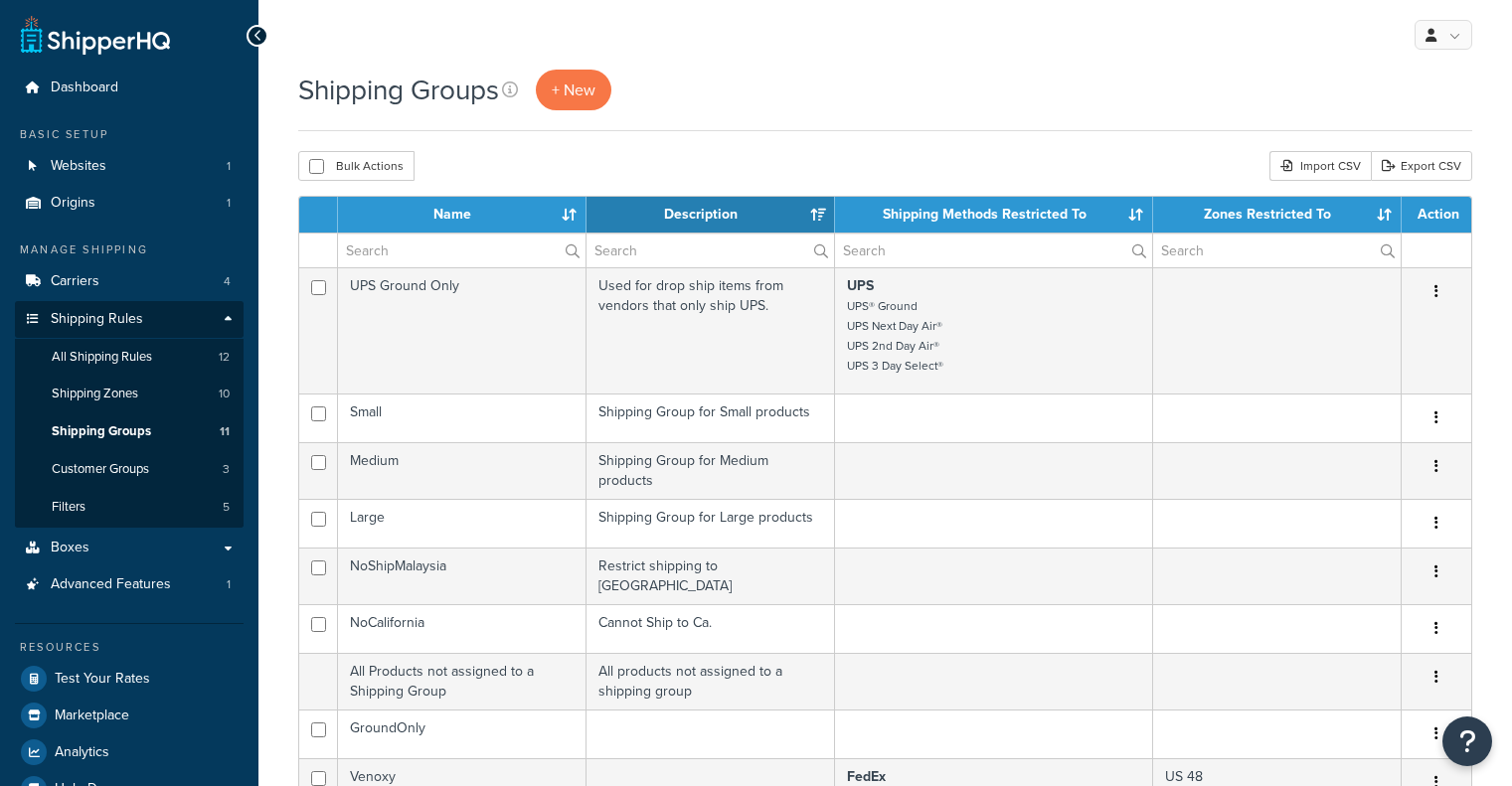 select on "15" 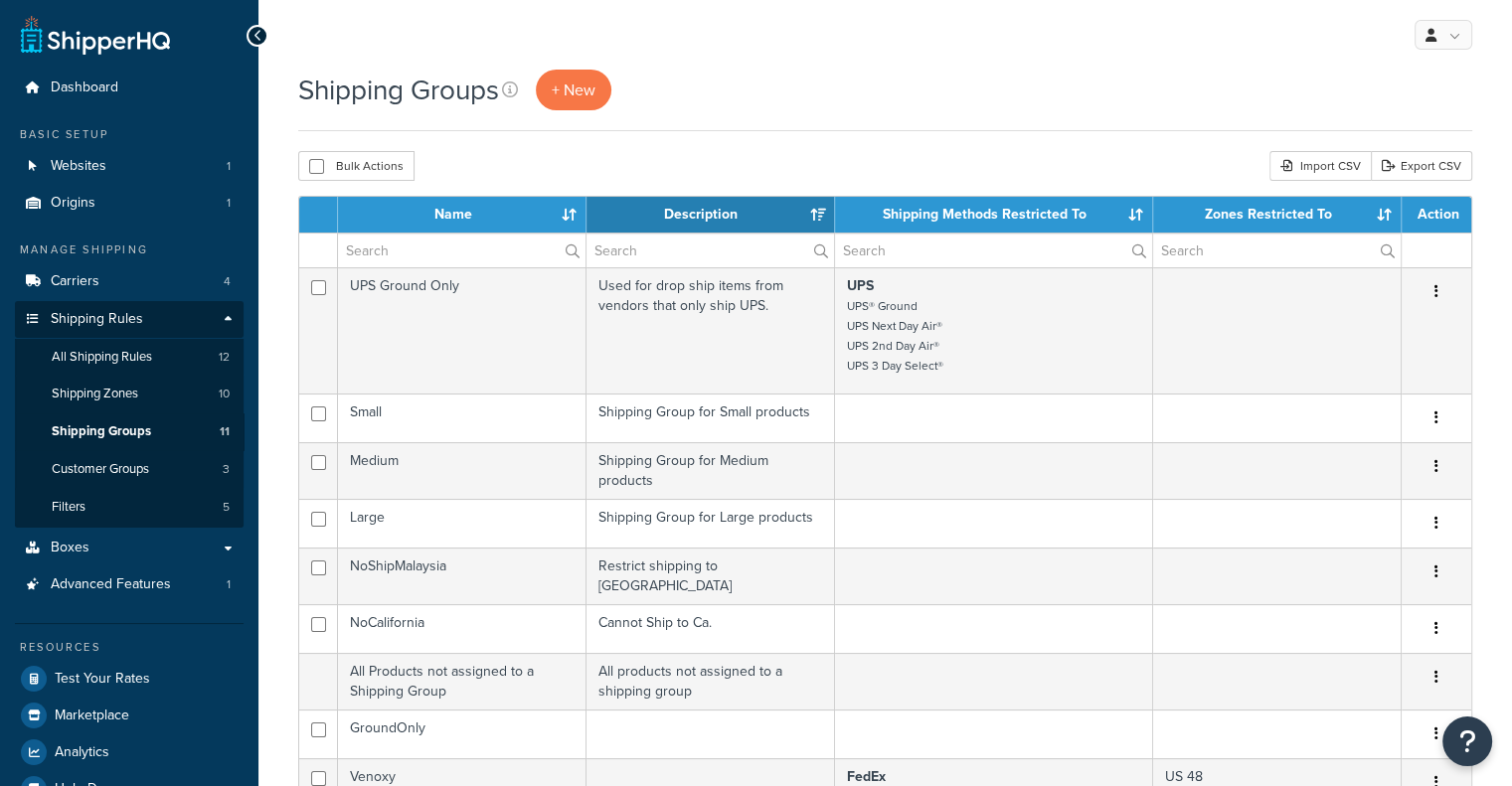 scroll, scrollTop: 0, scrollLeft: 0, axis: both 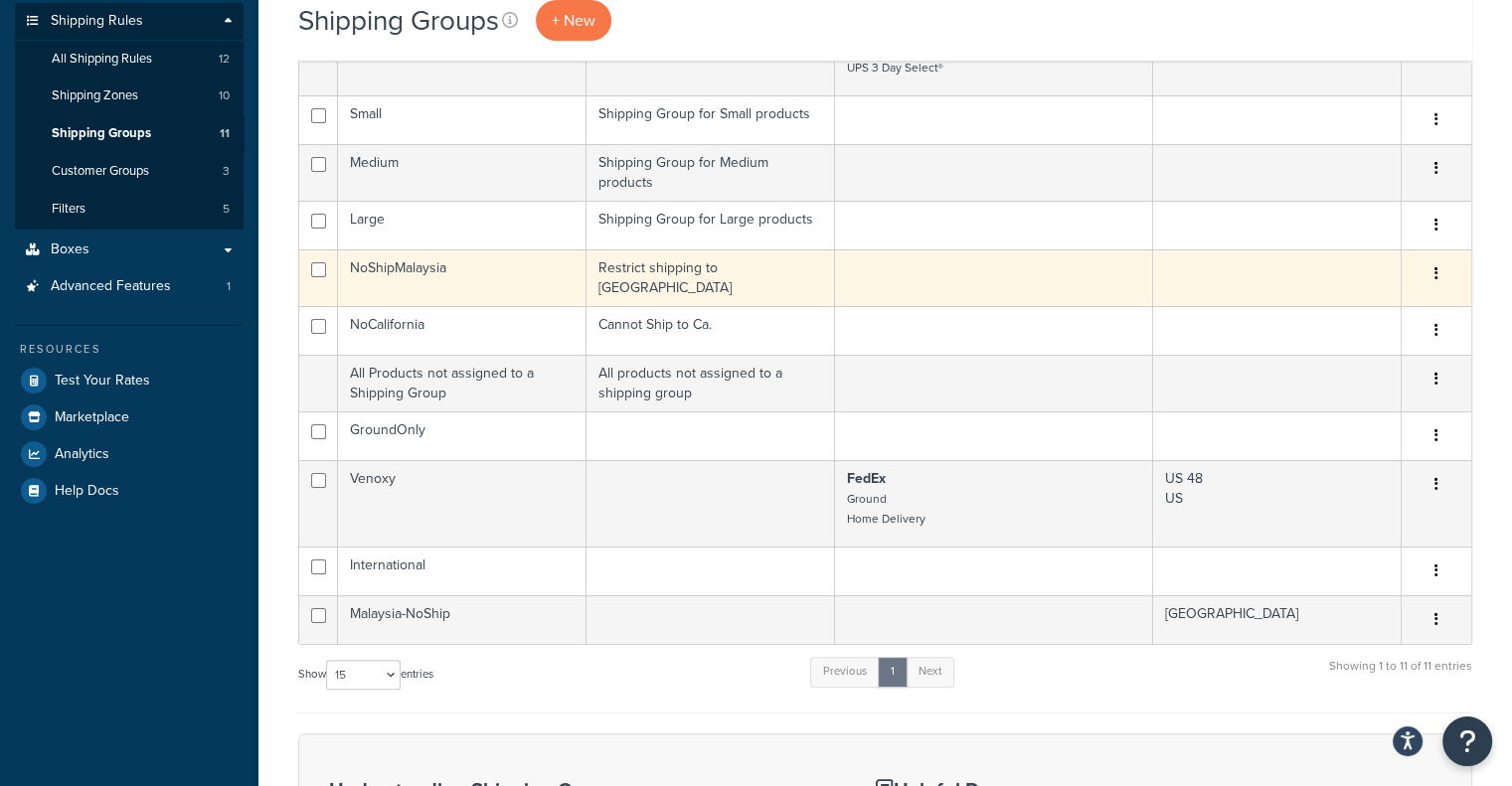 click on "NoShipMalaysia" at bounding box center (462, 277) 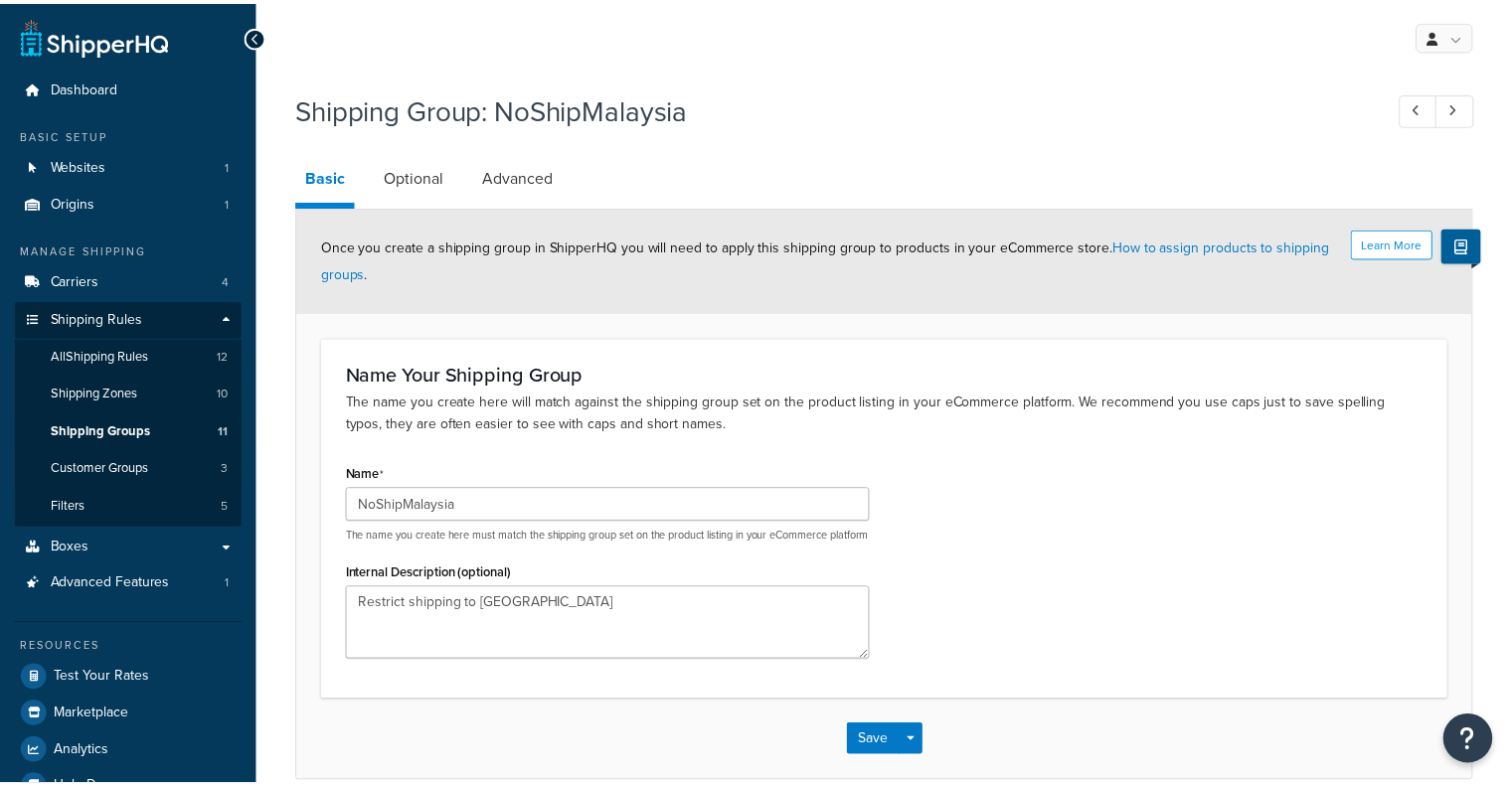 scroll, scrollTop: 0, scrollLeft: 0, axis: both 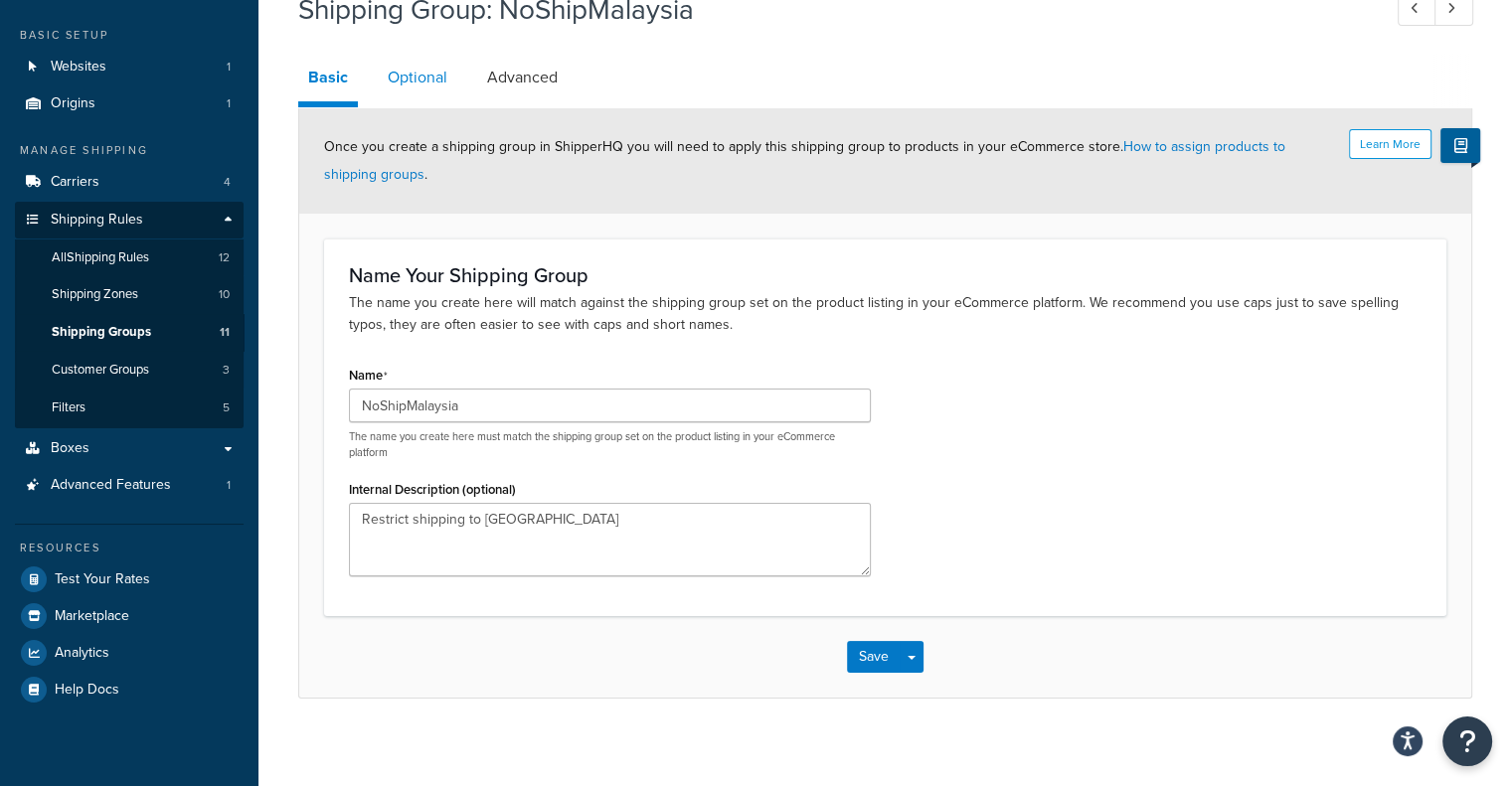 click on "Optional" at bounding box center (418, 78) 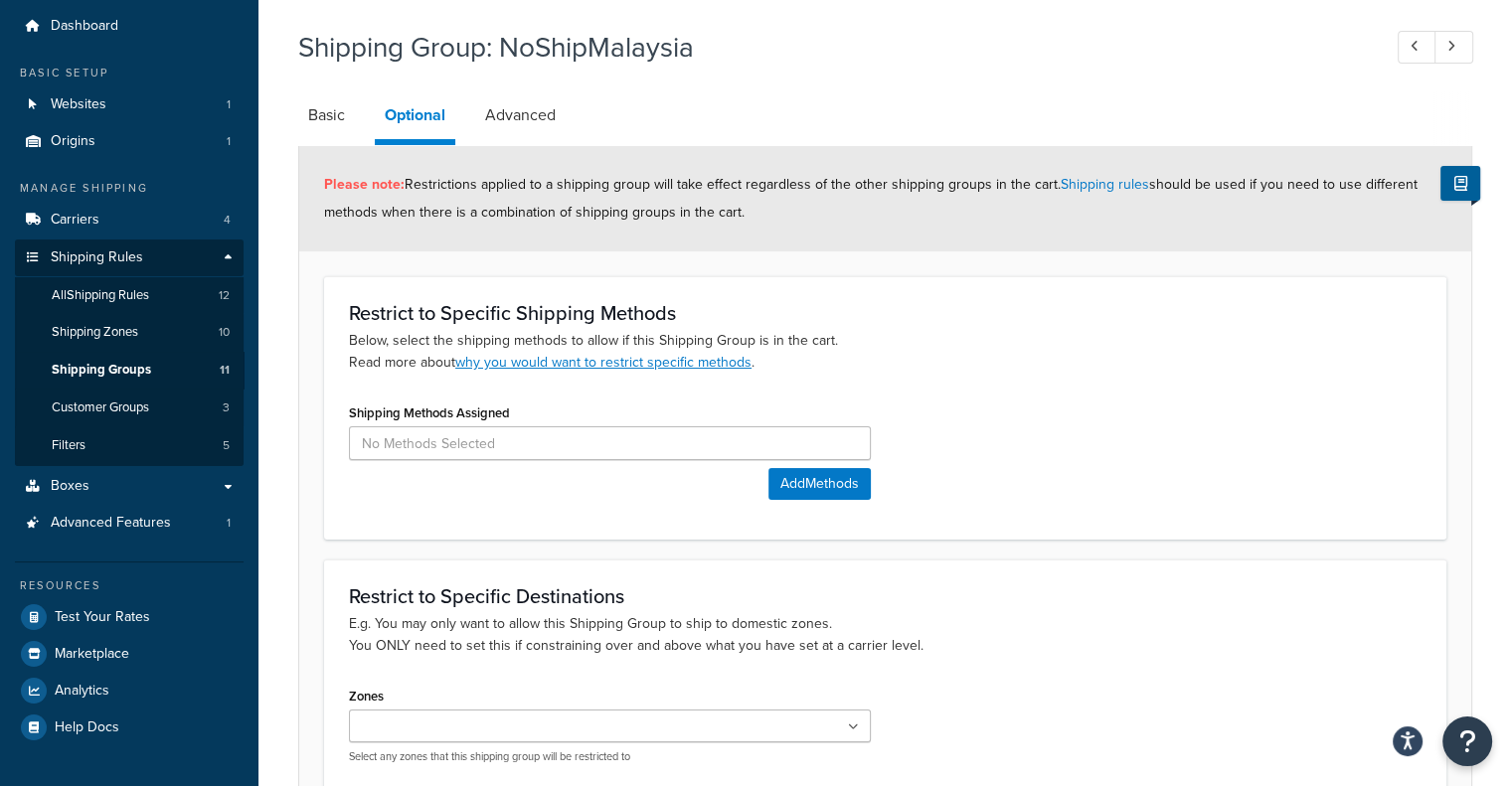 scroll, scrollTop: 61, scrollLeft: 0, axis: vertical 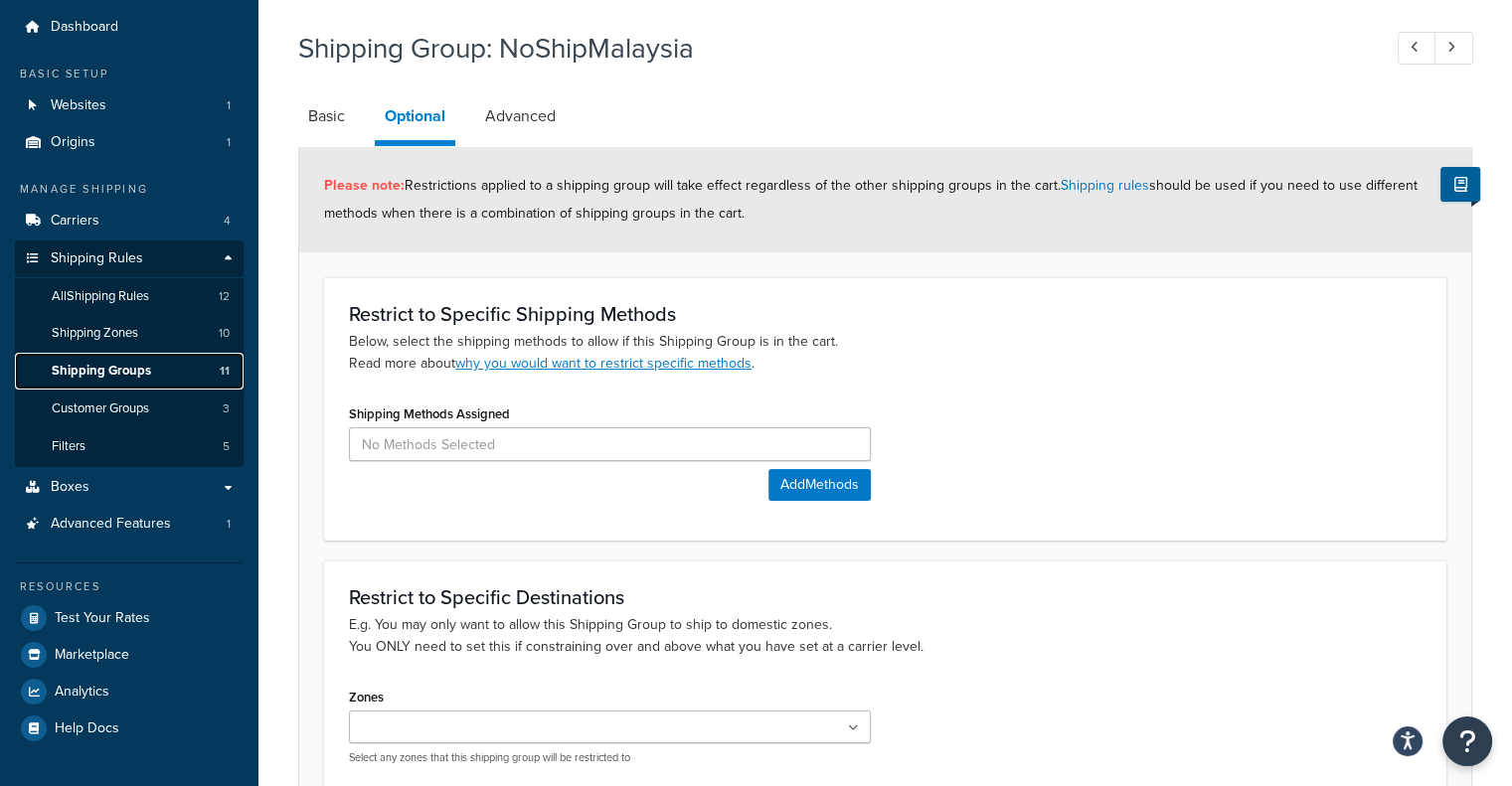 click on "Shipping Groups" at bounding box center [101, 371] 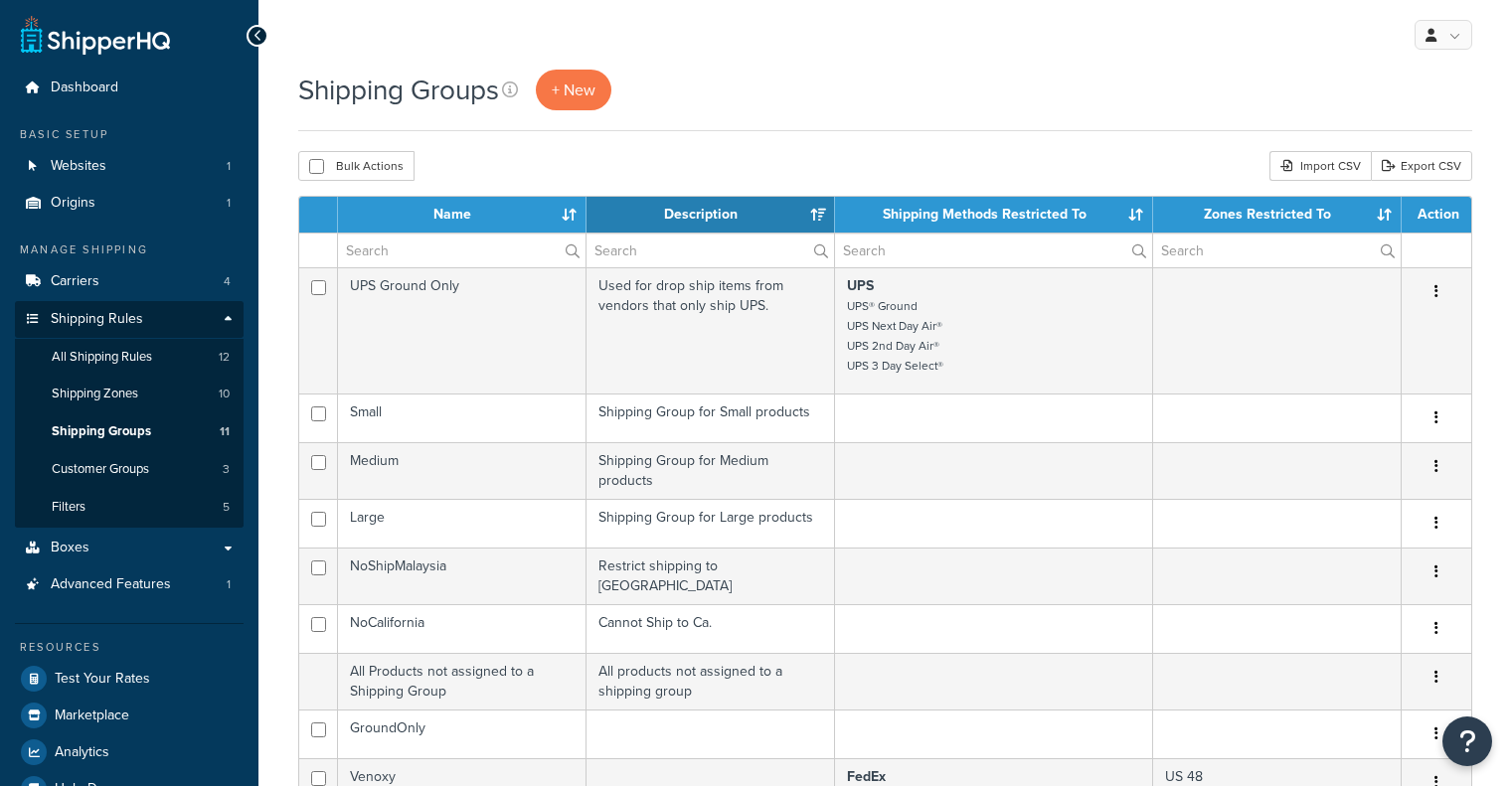 select on "15" 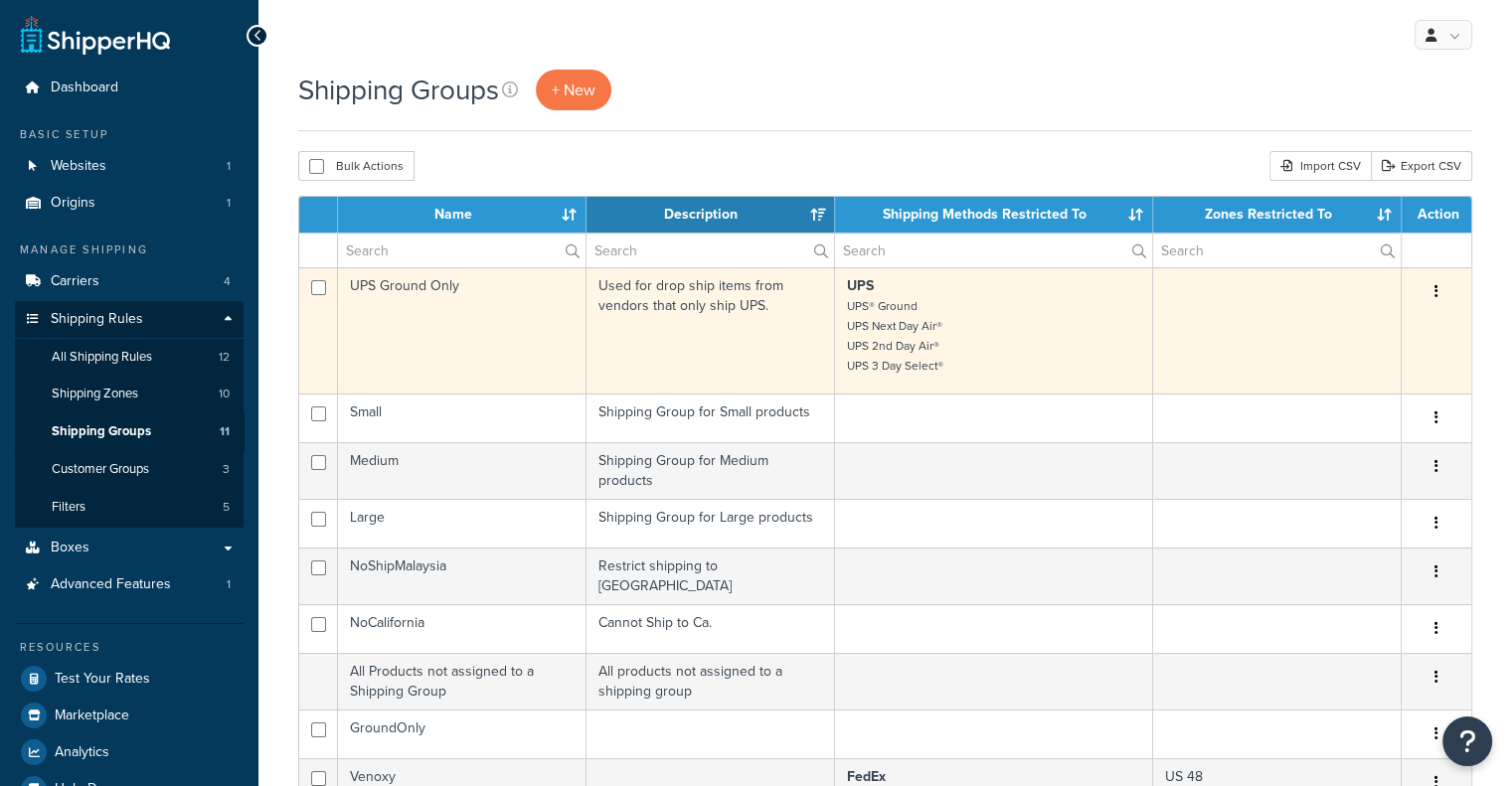 scroll, scrollTop: 0, scrollLeft: 0, axis: both 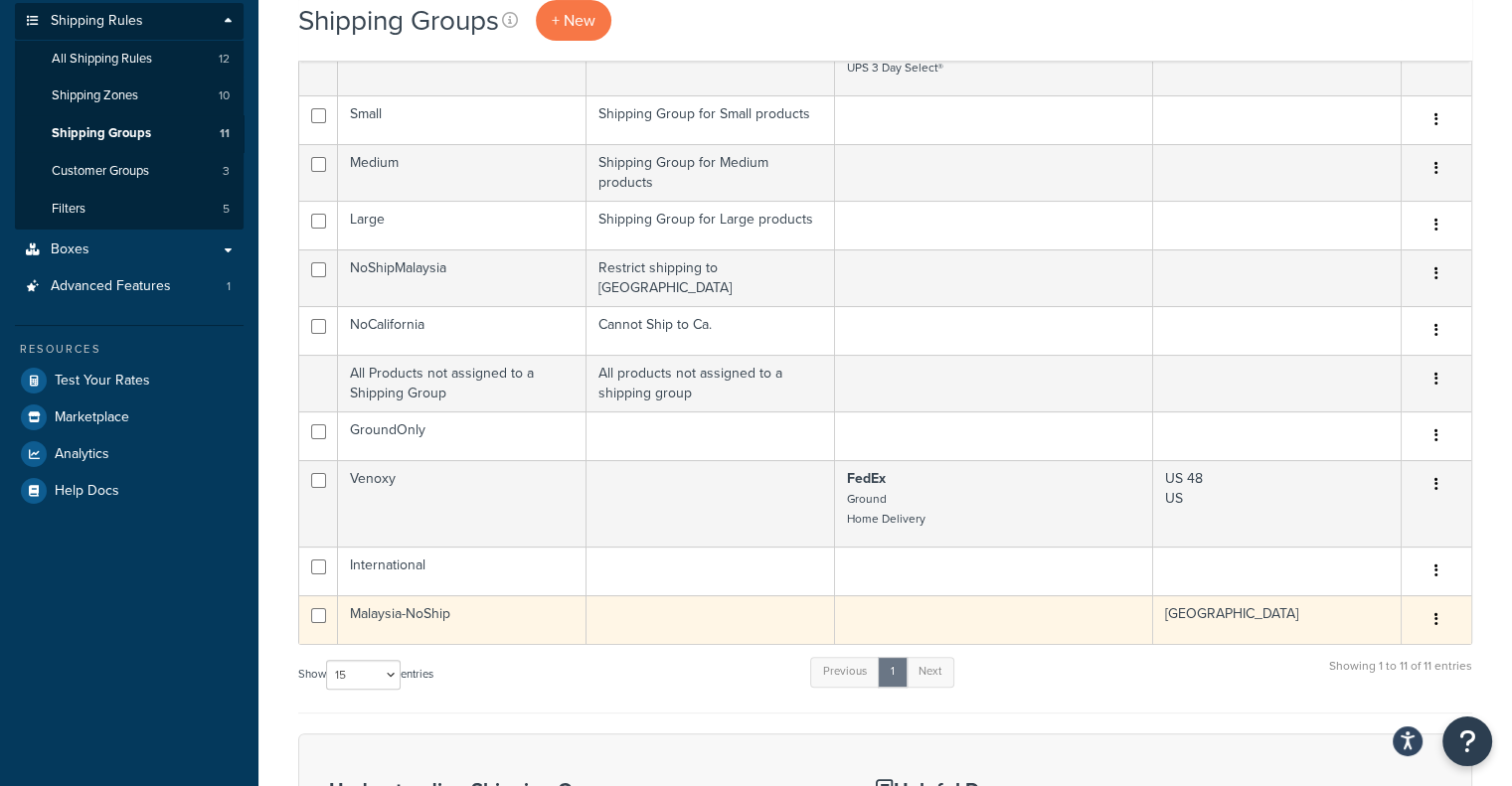 click on "Malaysia-NoShip" at bounding box center [462, 619] 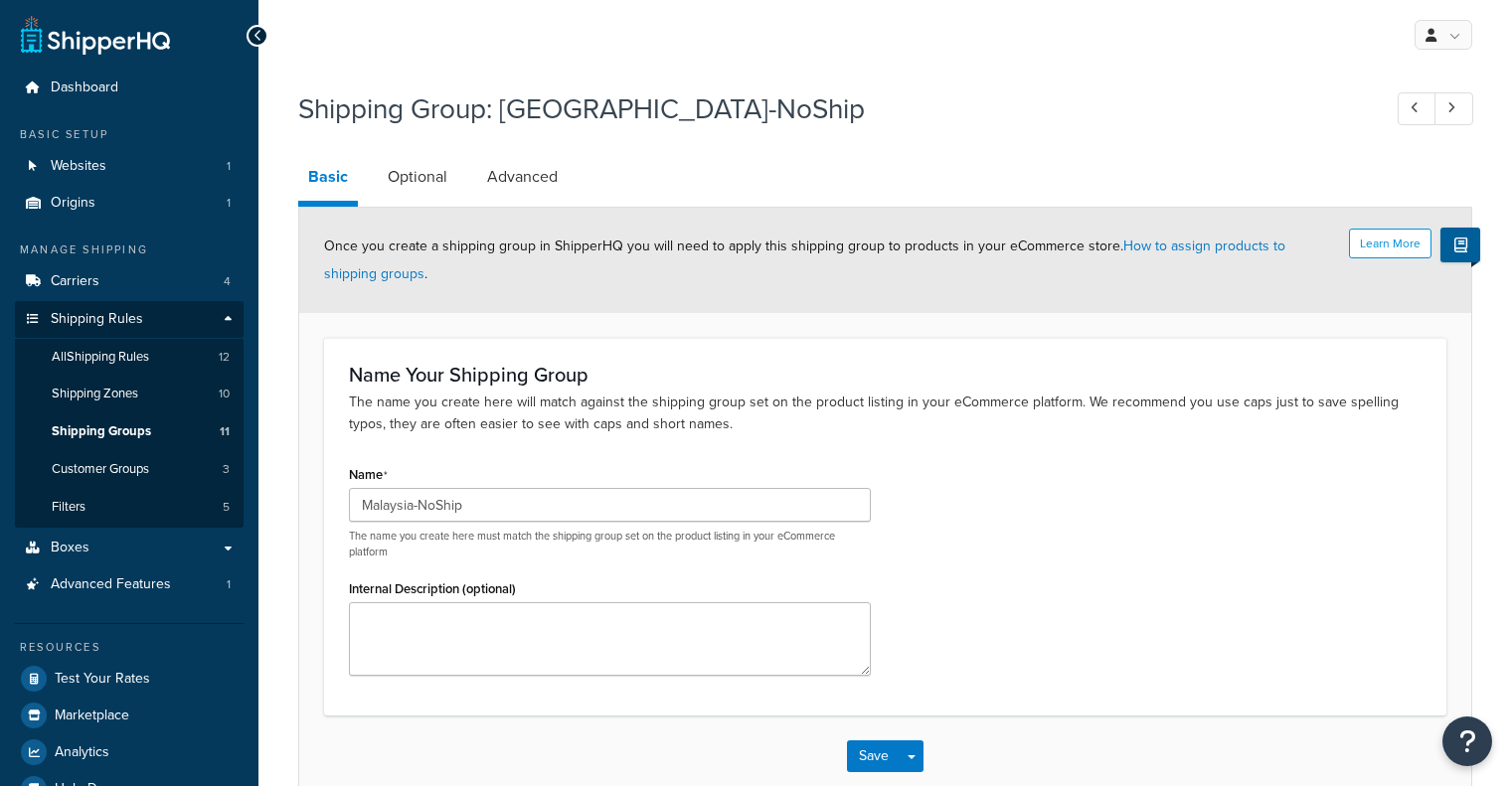 scroll, scrollTop: 0, scrollLeft: 0, axis: both 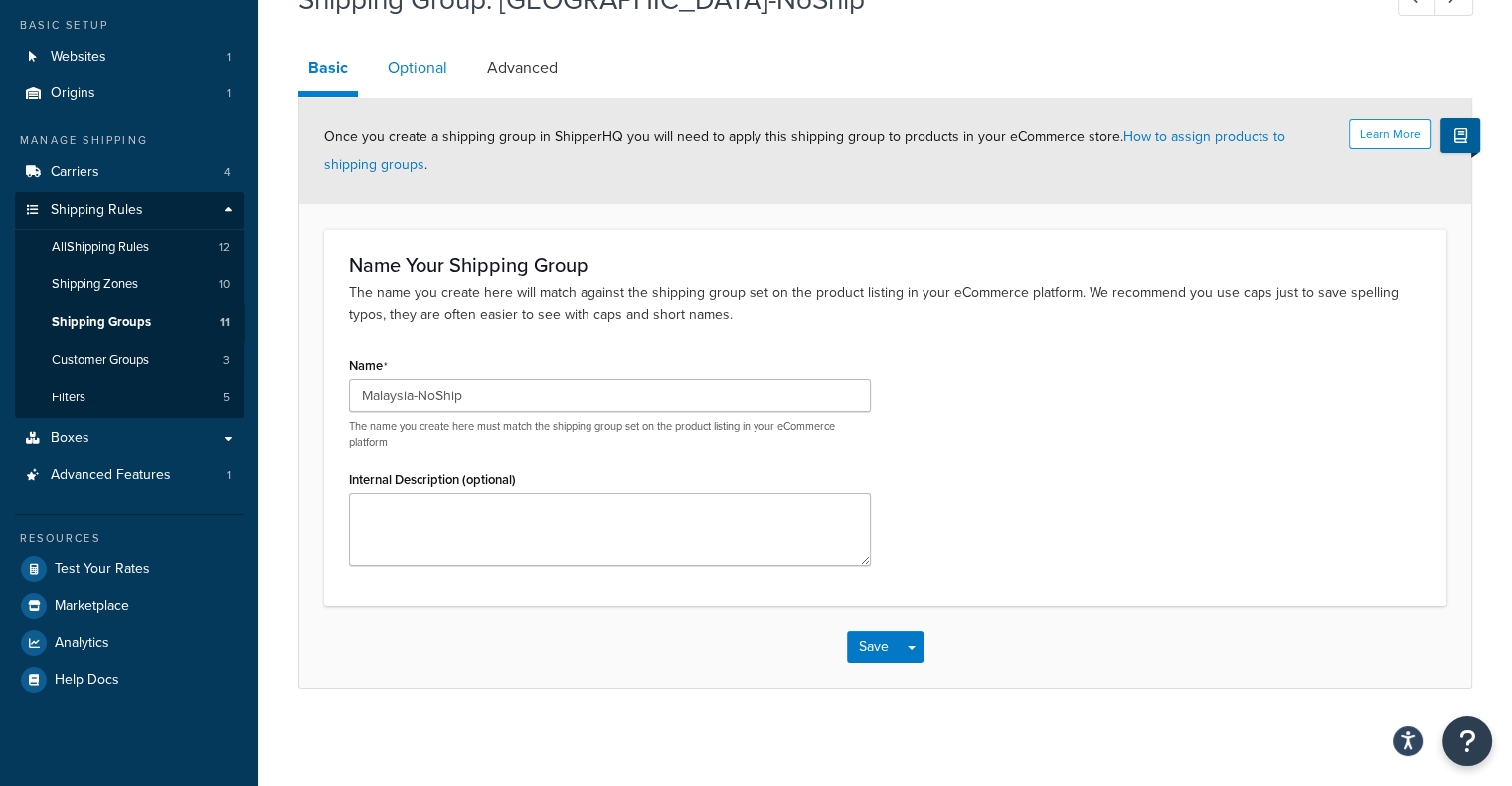 click on "Optional" at bounding box center (418, 68) 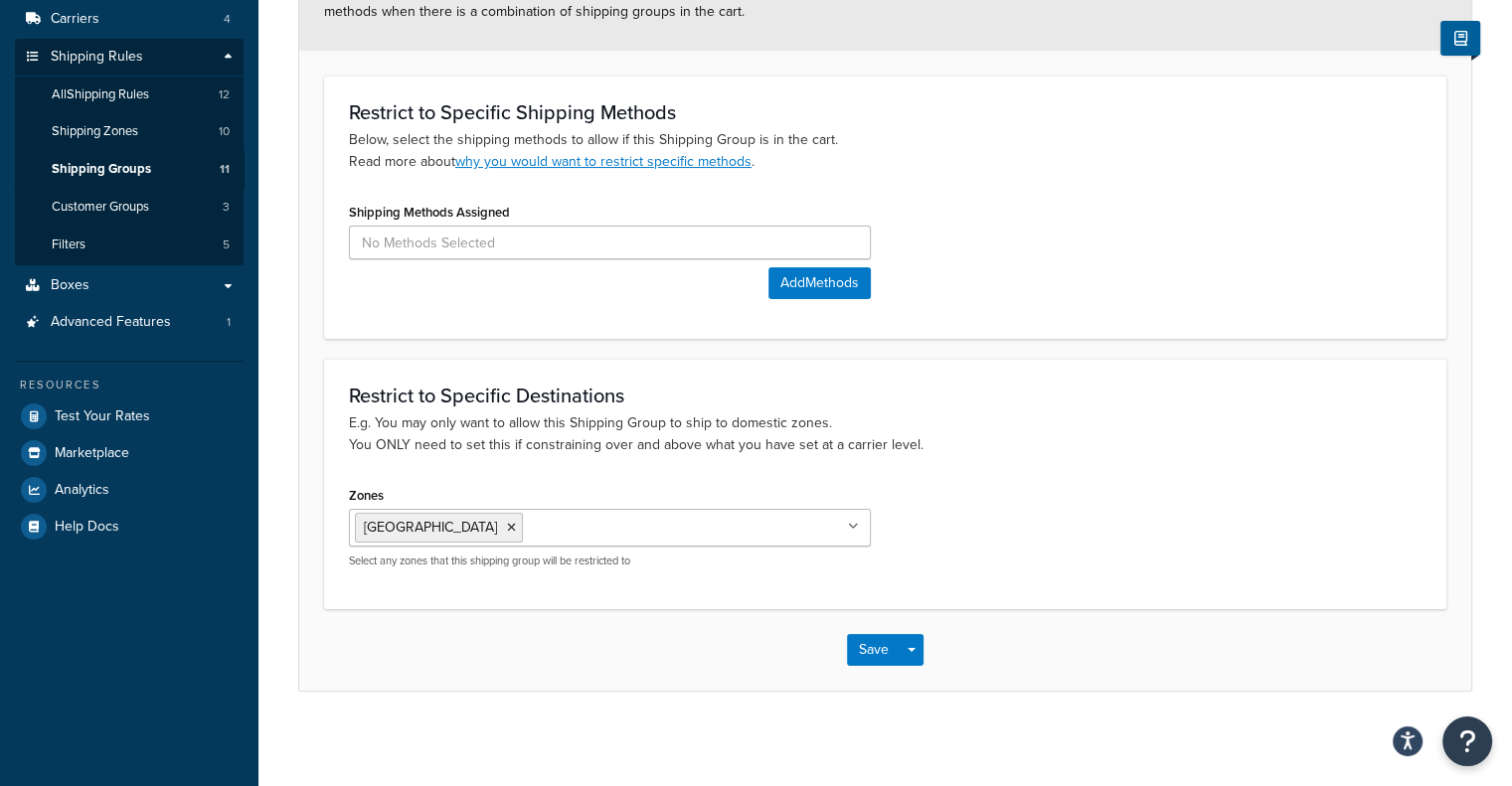 scroll, scrollTop: 264, scrollLeft: 0, axis: vertical 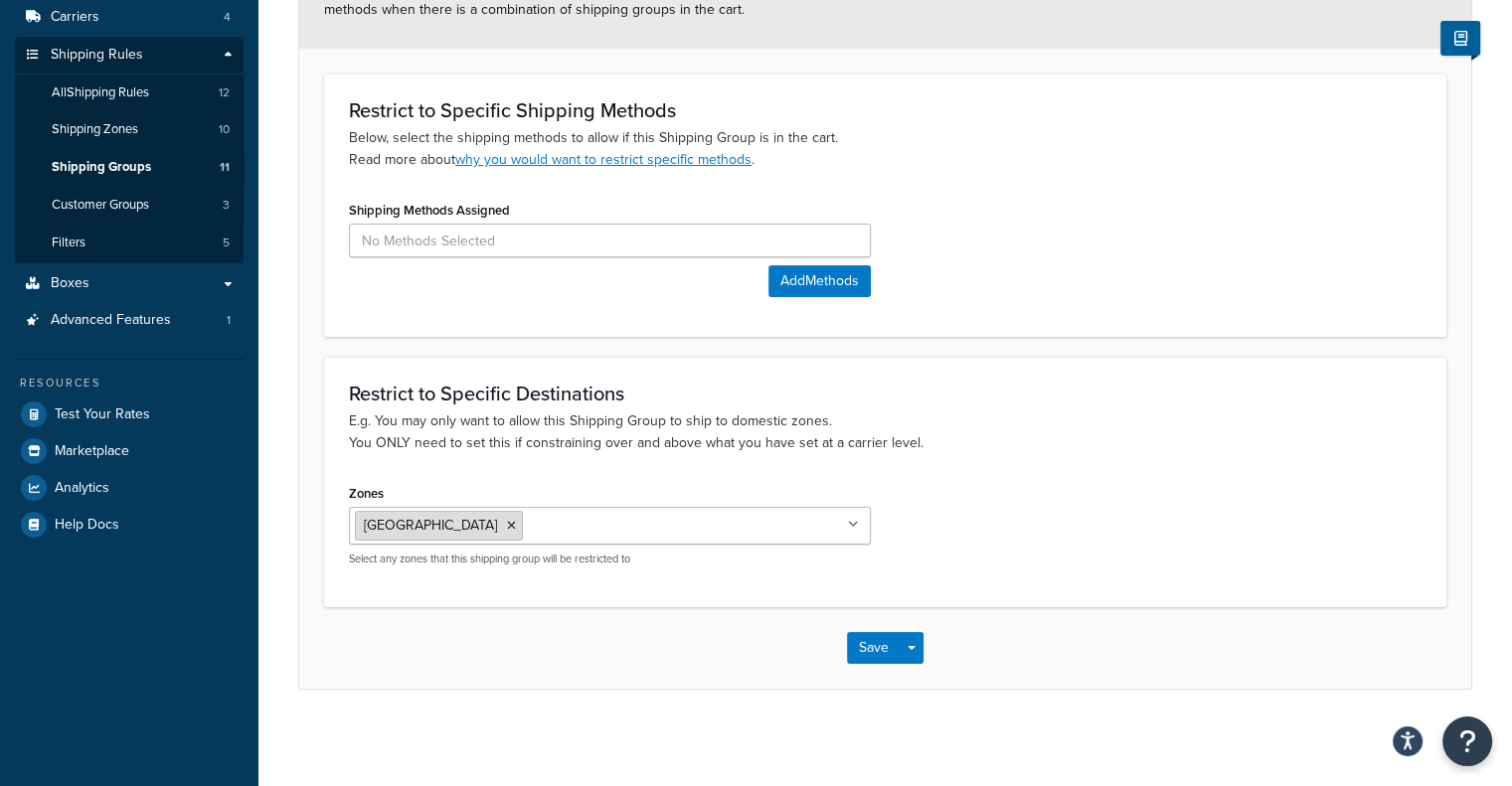 click on "[GEOGRAPHIC_DATA]" at bounding box center (438, 526) 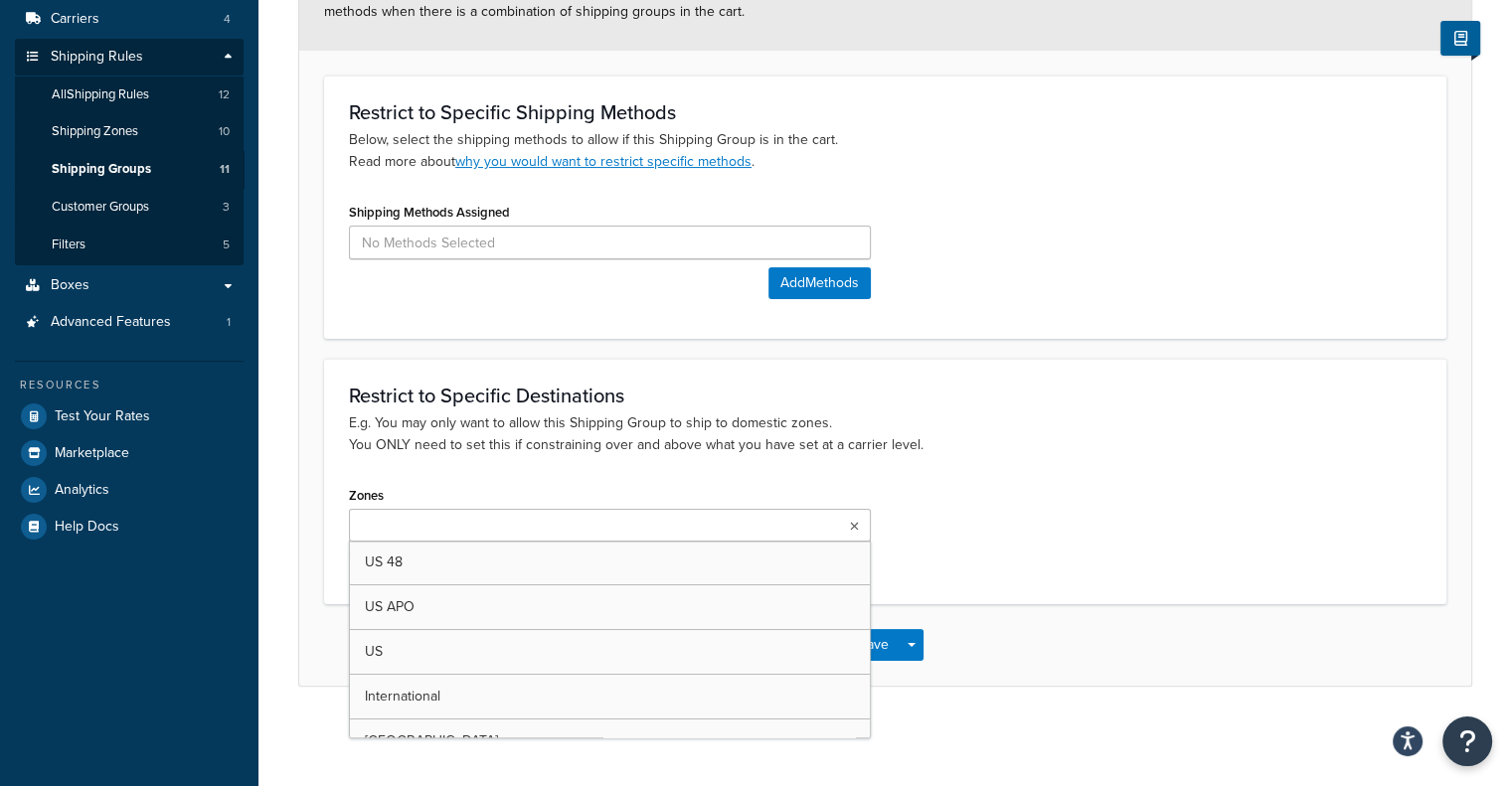 scroll, scrollTop: 259, scrollLeft: 0, axis: vertical 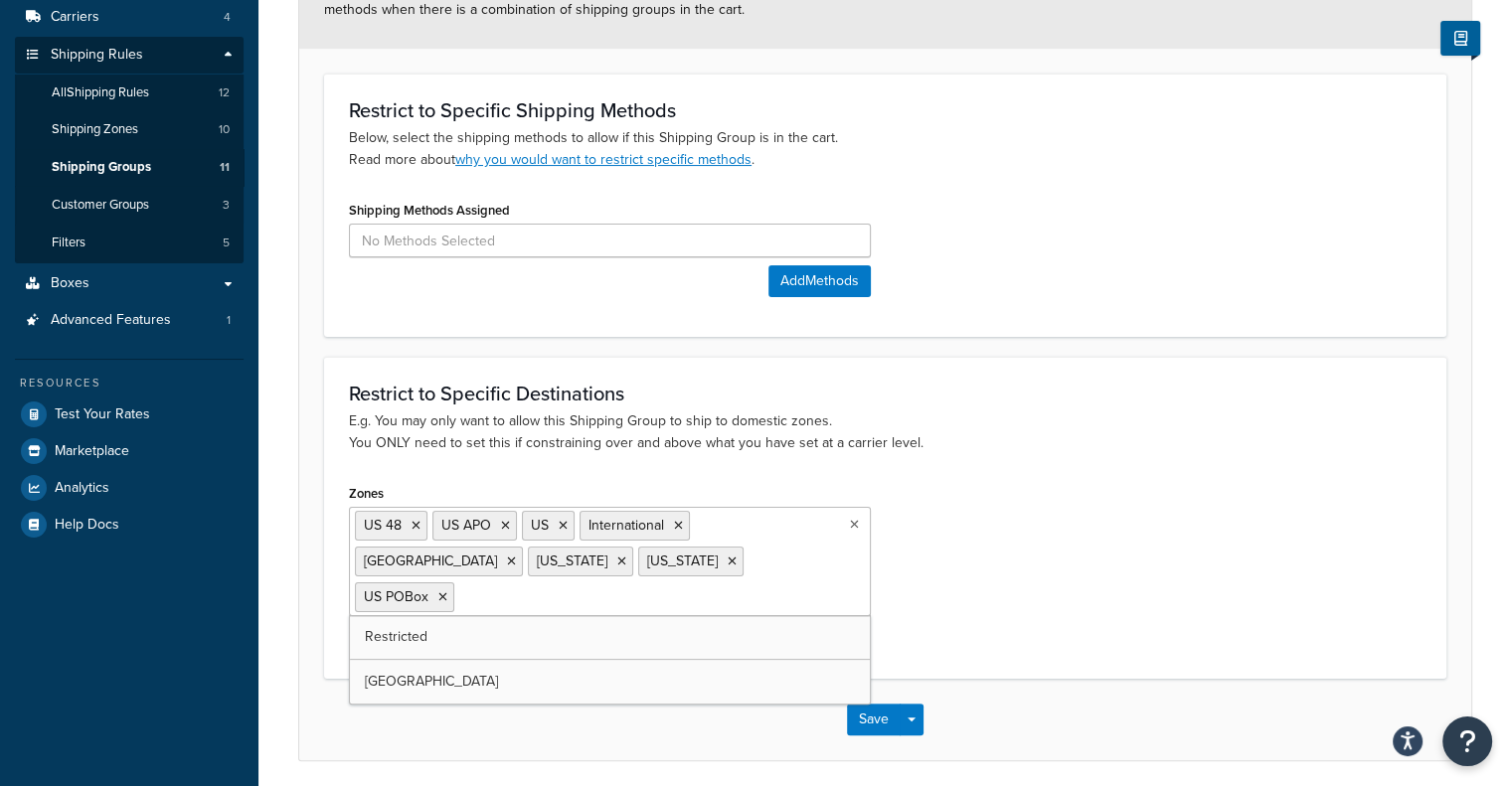 click on "Zones   US 48   US APO   US   International   Canada   Colorado   Puerto Rico   US POBox   Restricted Malaysia Select any zones that this shipping group will be restricted to" at bounding box center (885, 565) 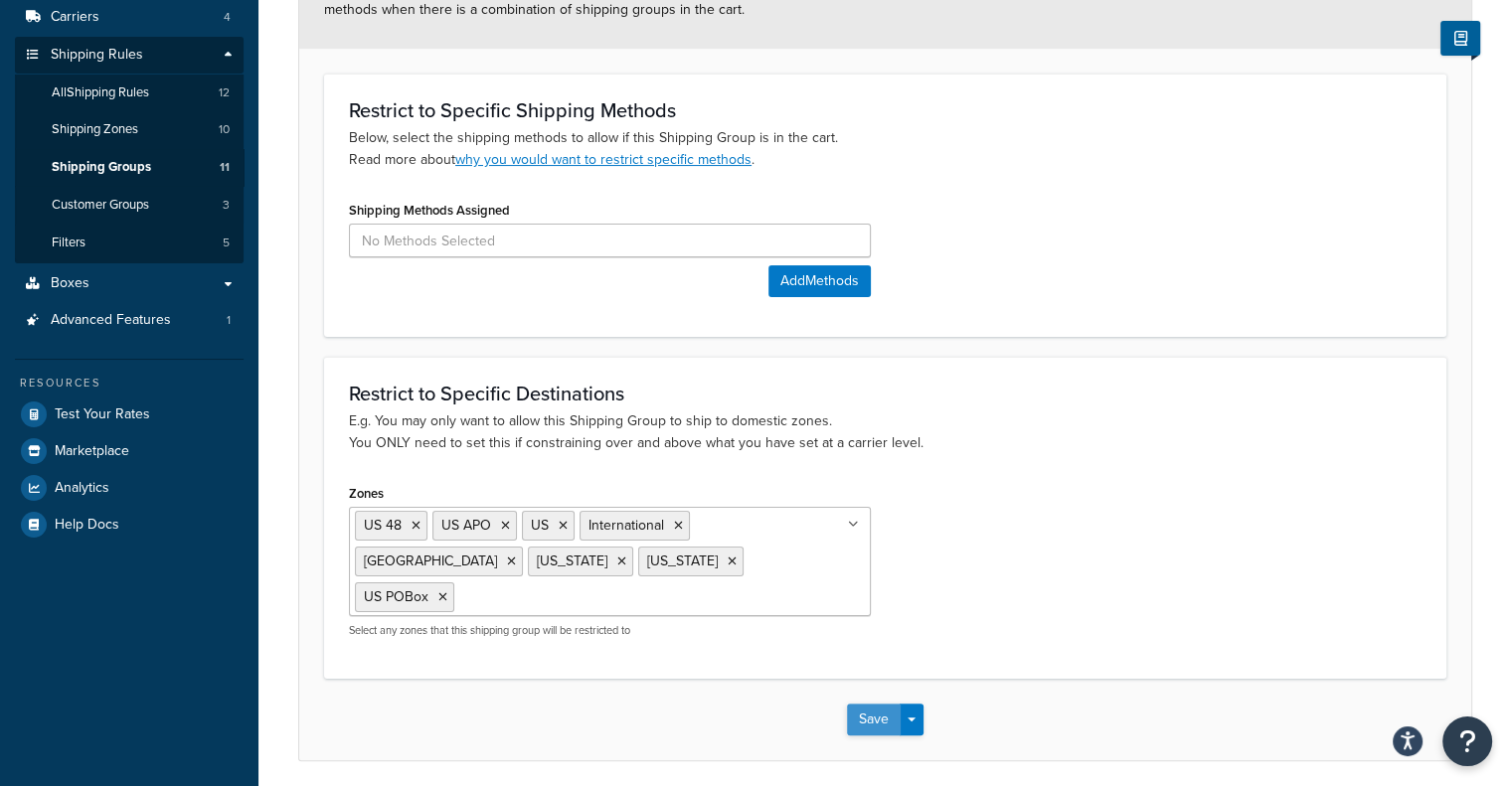click on "Save" at bounding box center (874, 719) 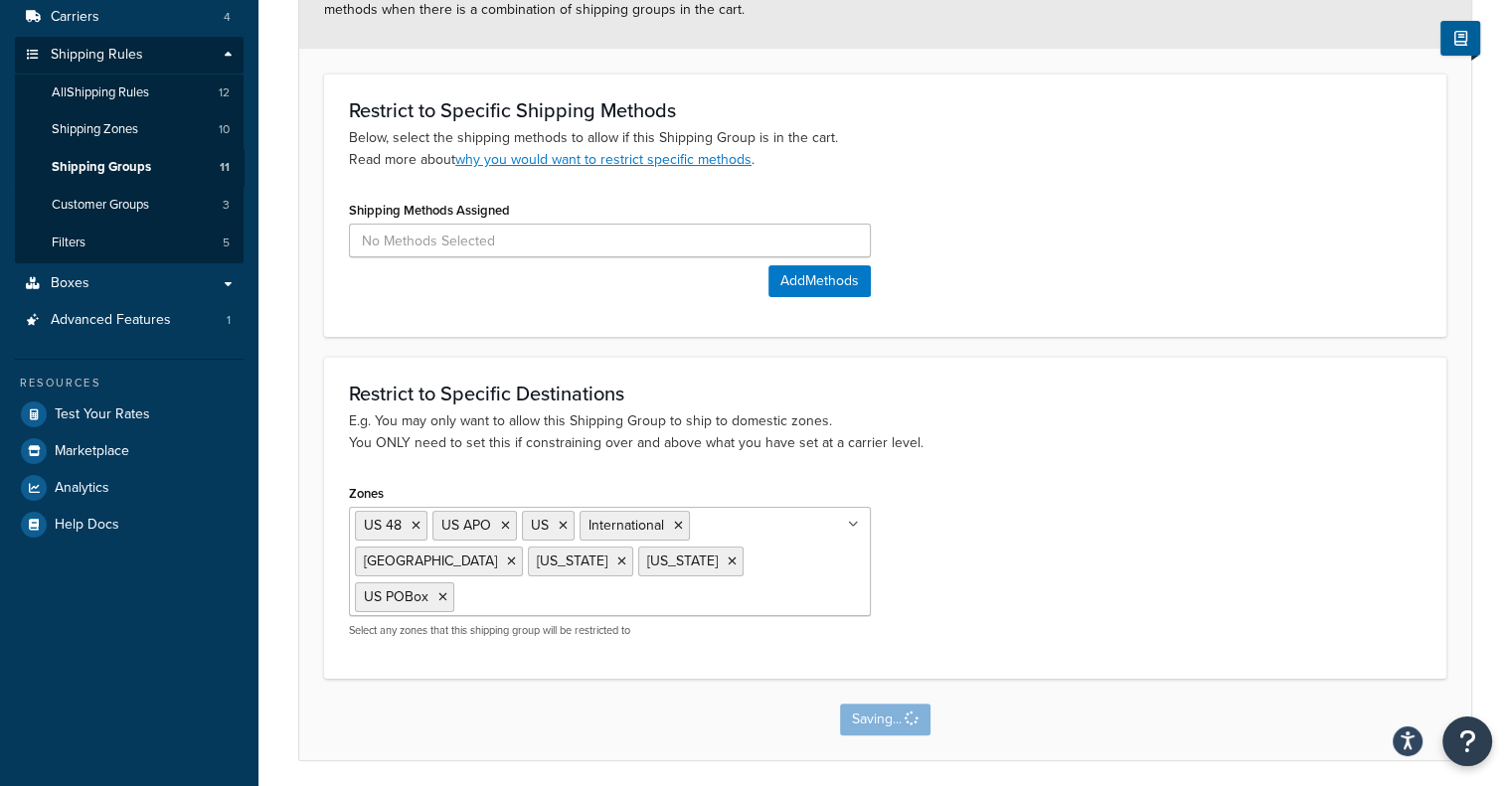 scroll, scrollTop: 0, scrollLeft: 0, axis: both 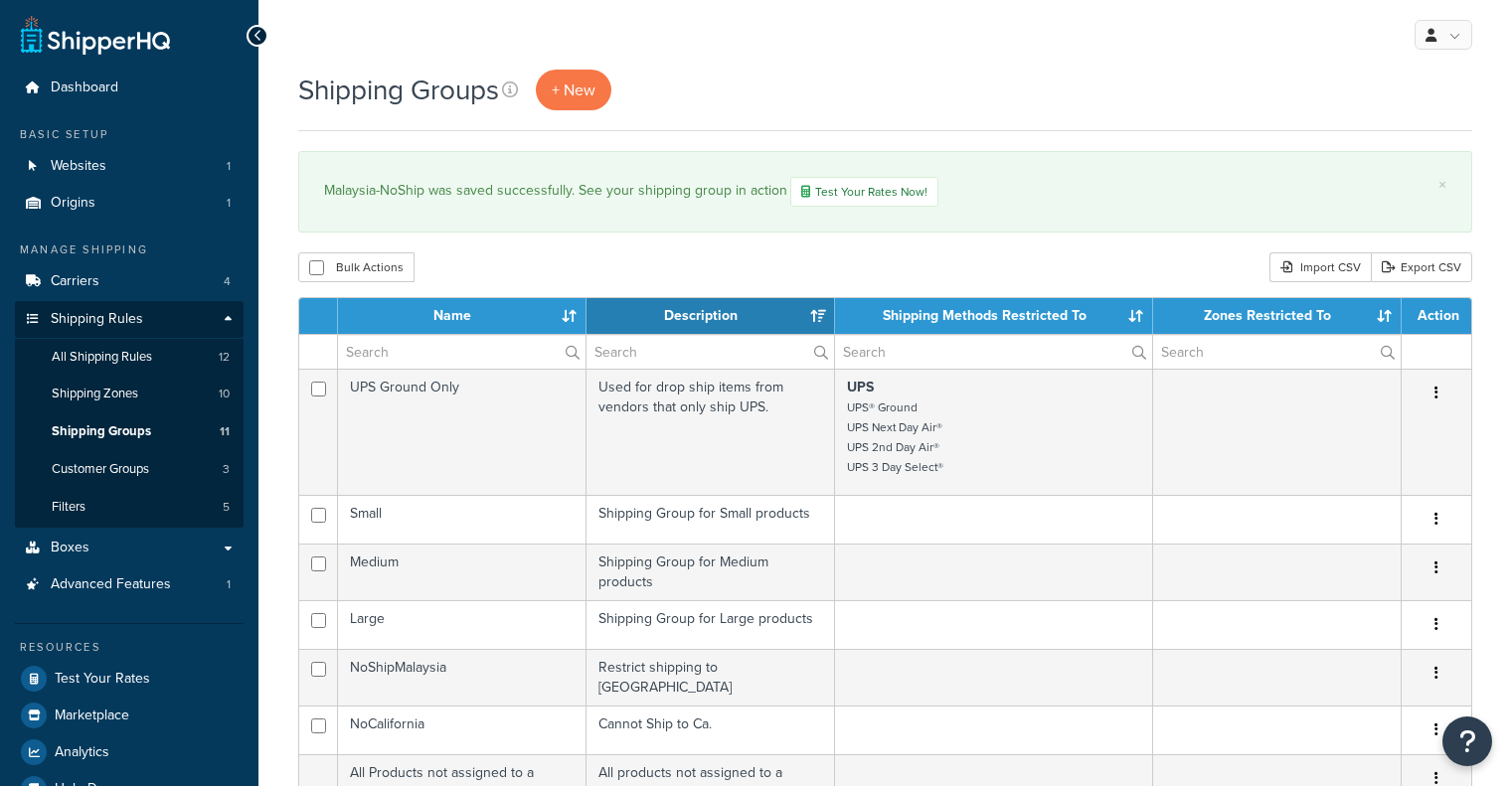 select on "15" 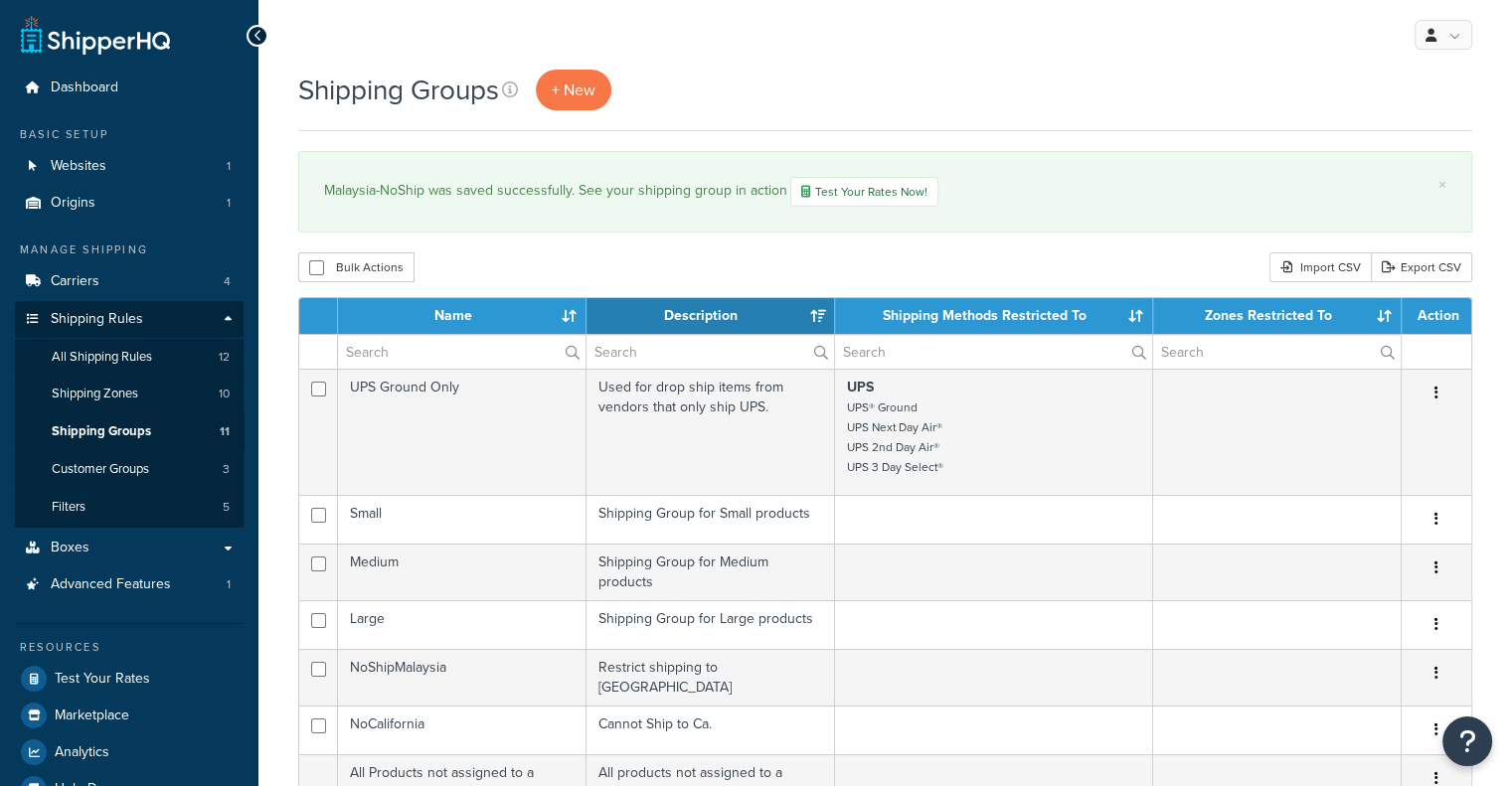 scroll, scrollTop: 0, scrollLeft: 0, axis: both 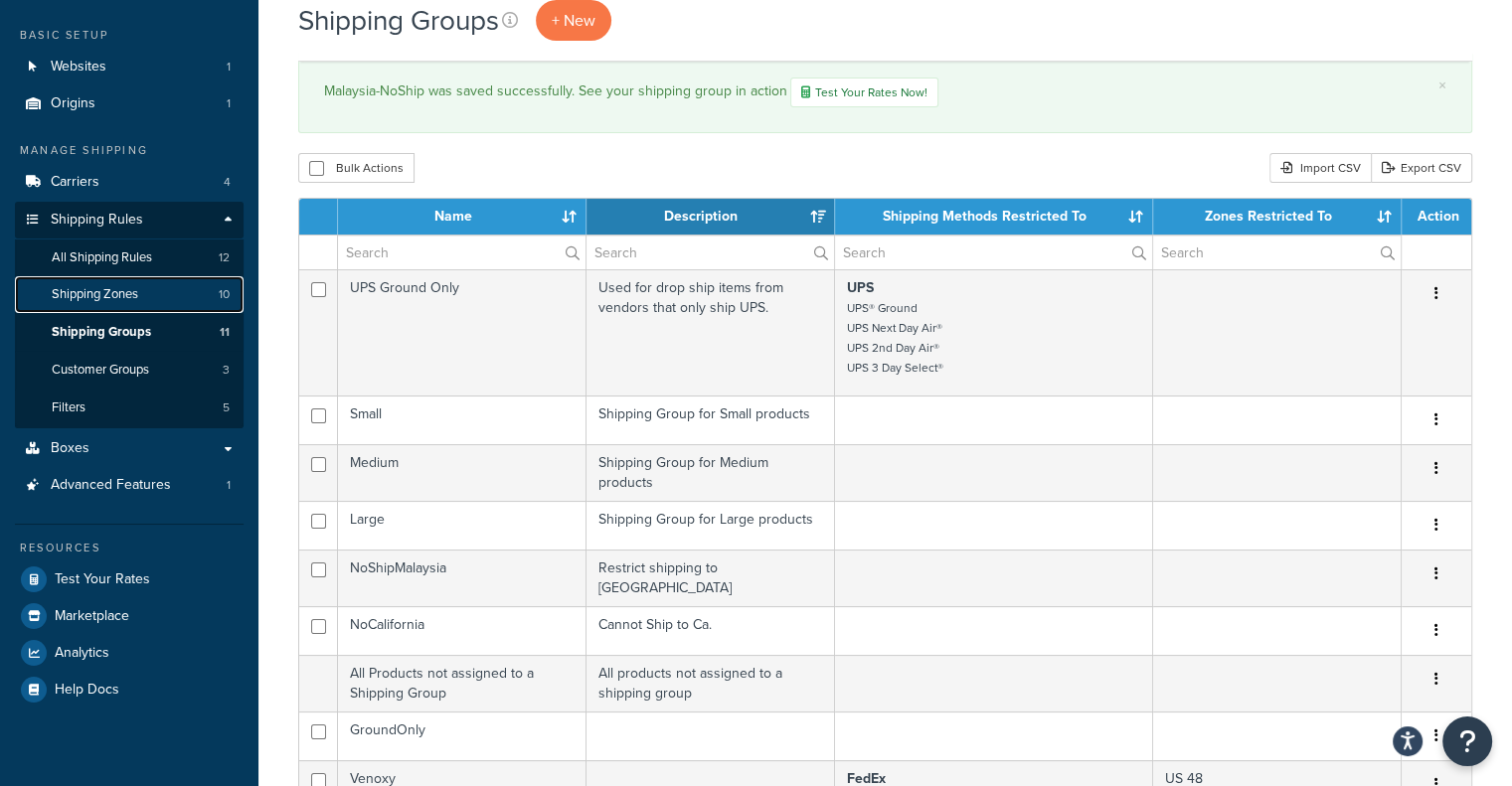 click on "Shipping Zones
10" at bounding box center [129, 294] 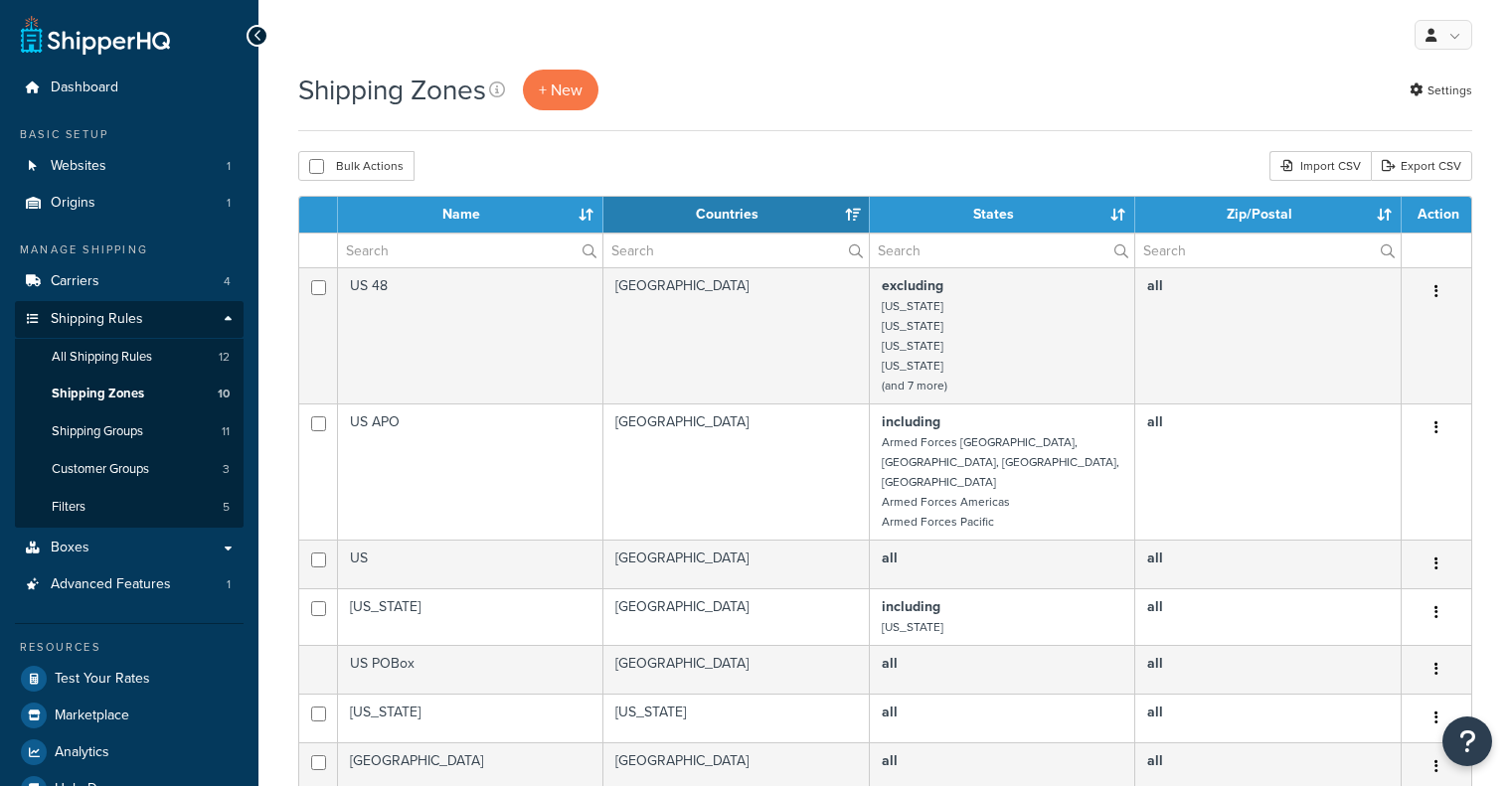 select on "15" 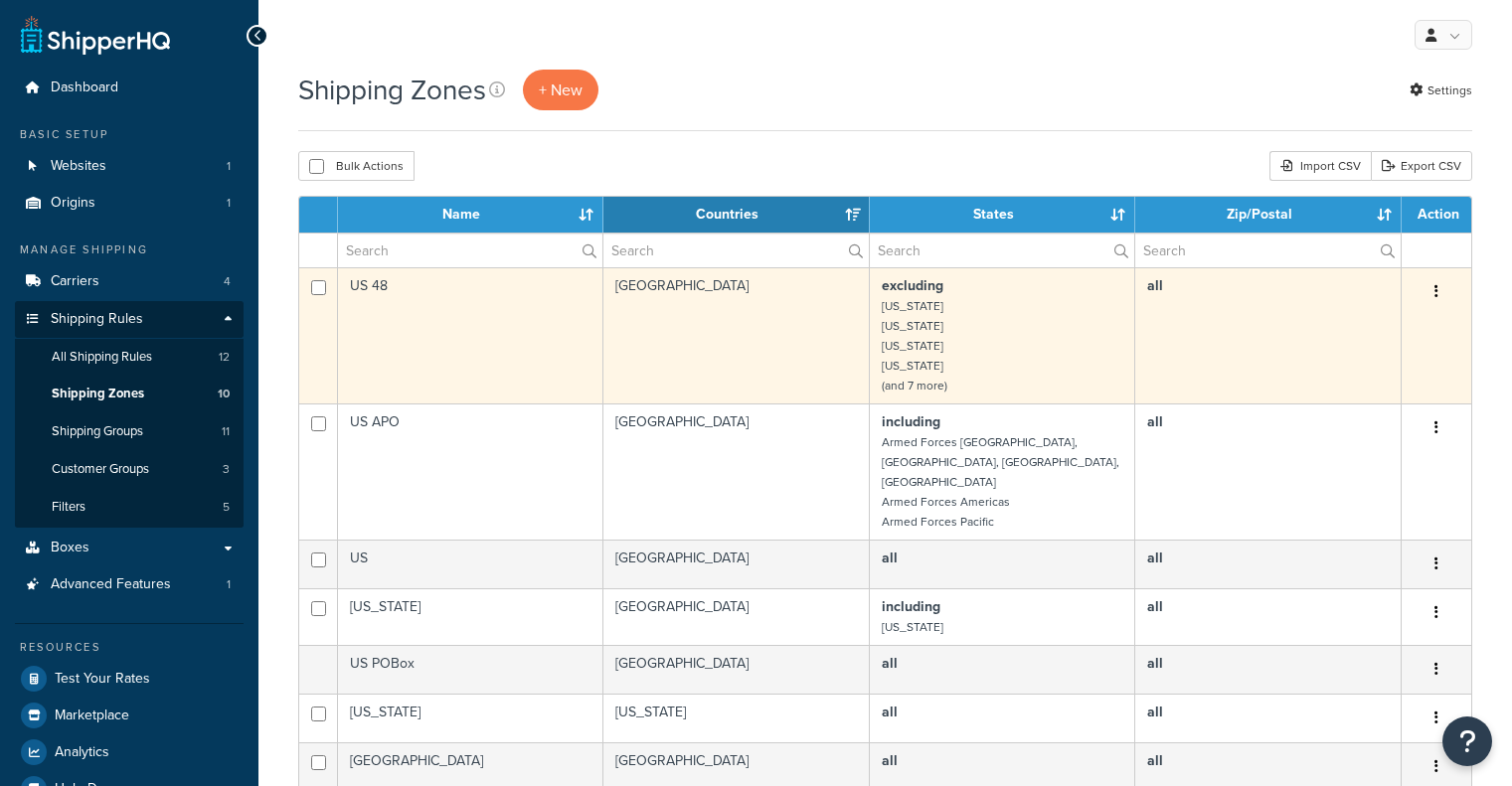 scroll, scrollTop: 0, scrollLeft: 0, axis: both 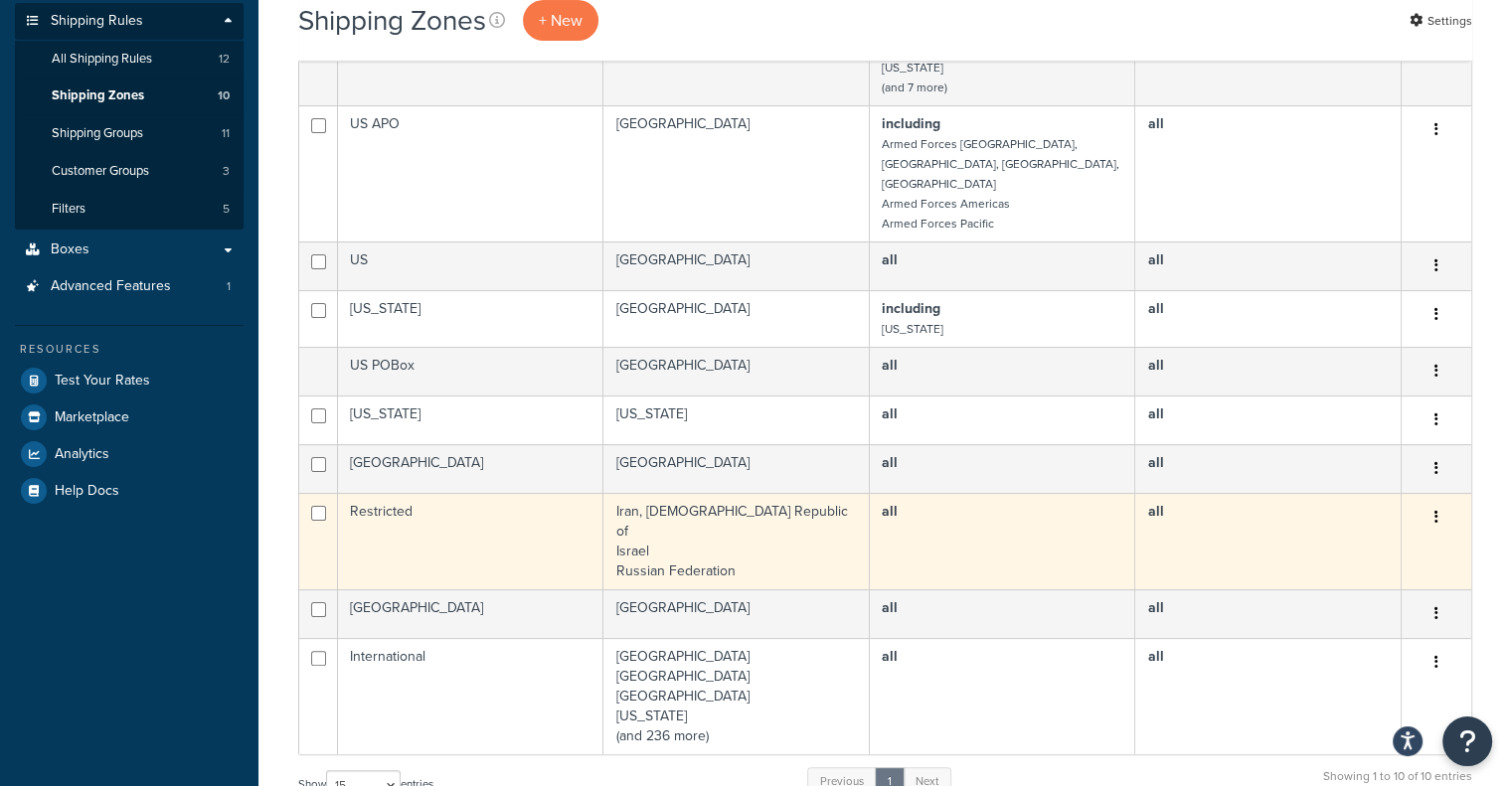 click on "Iran, [DEMOGRAPHIC_DATA] Republic of
[GEOGRAPHIC_DATA]
[GEOGRAPHIC_DATA]" at bounding box center [737, 541] 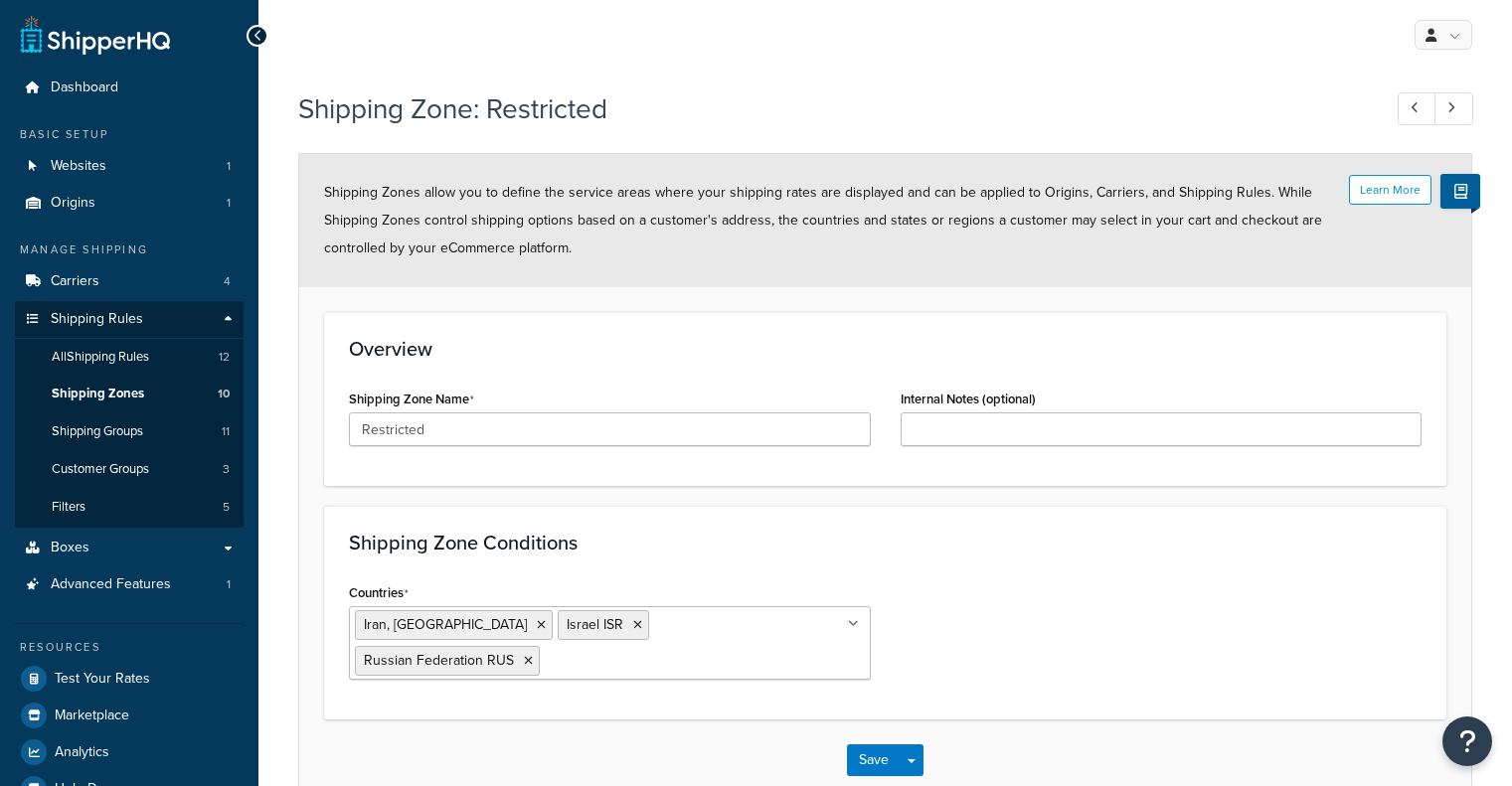 scroll, scrollTop: 0, scrollLeft: 0, axis: both 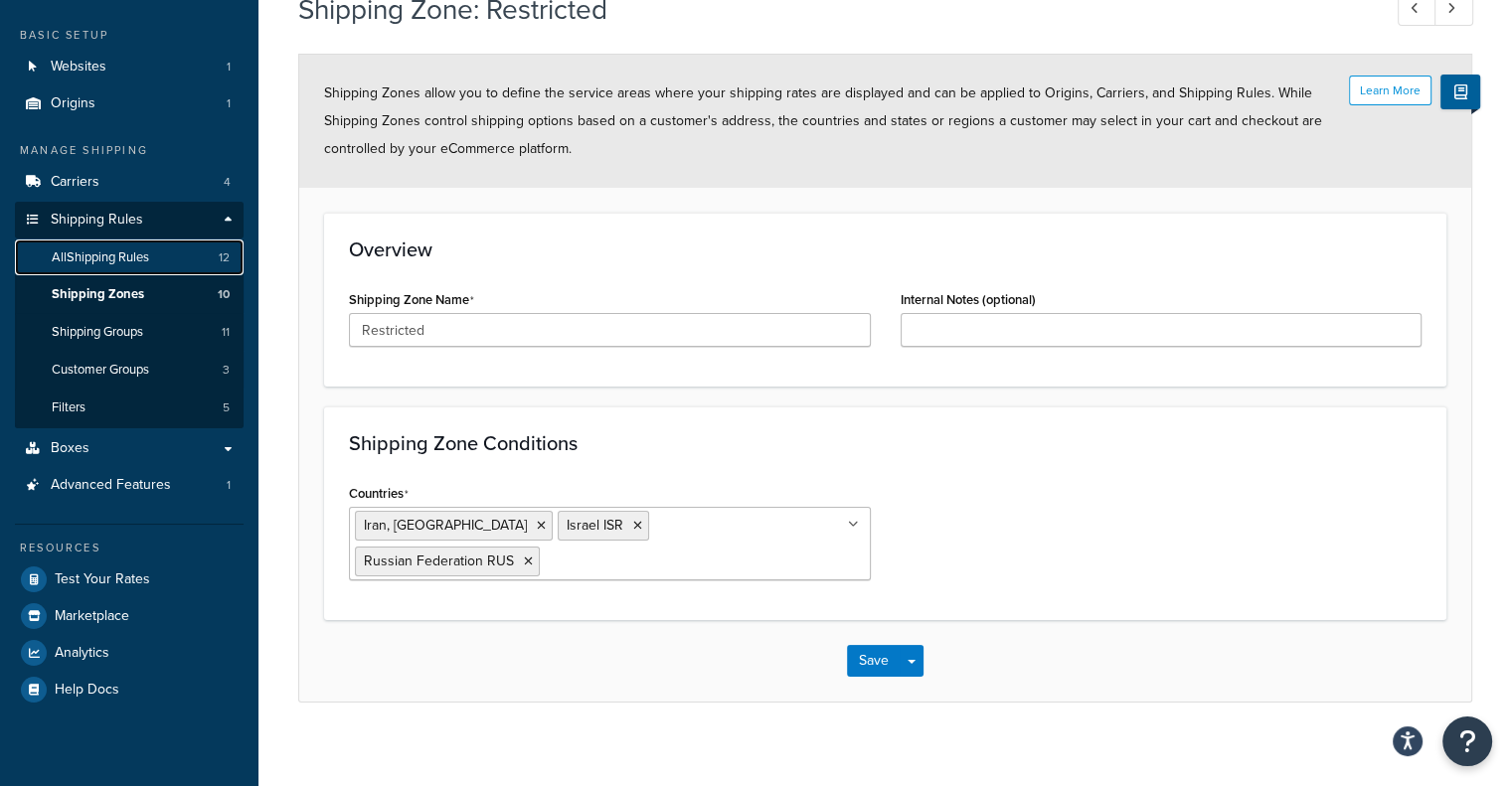 click on "All  Shipping Rules 12" at bounding box center [129, 257] 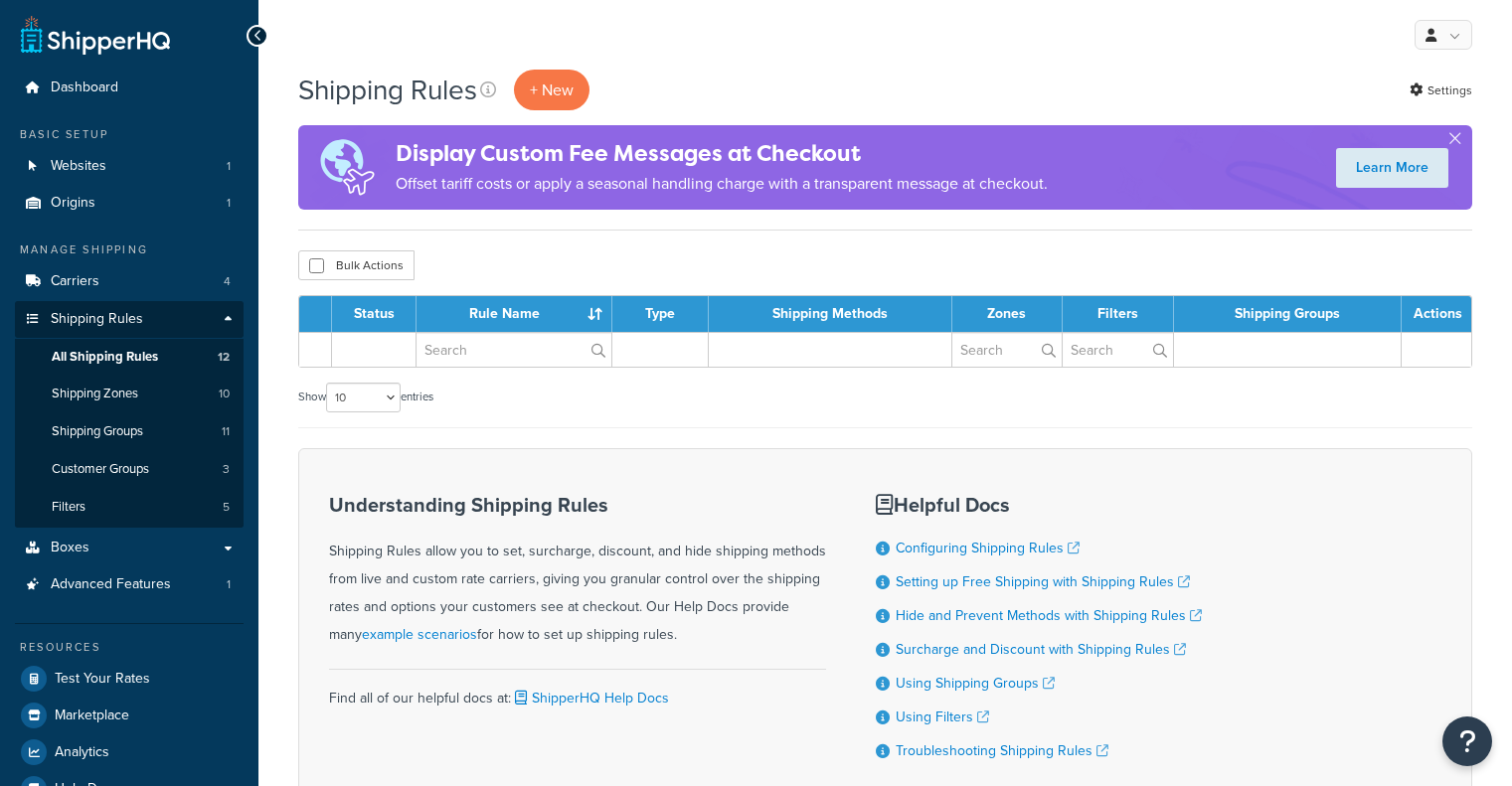 scroll, scrollTop: 0, scrollLeft: 0, axis: both 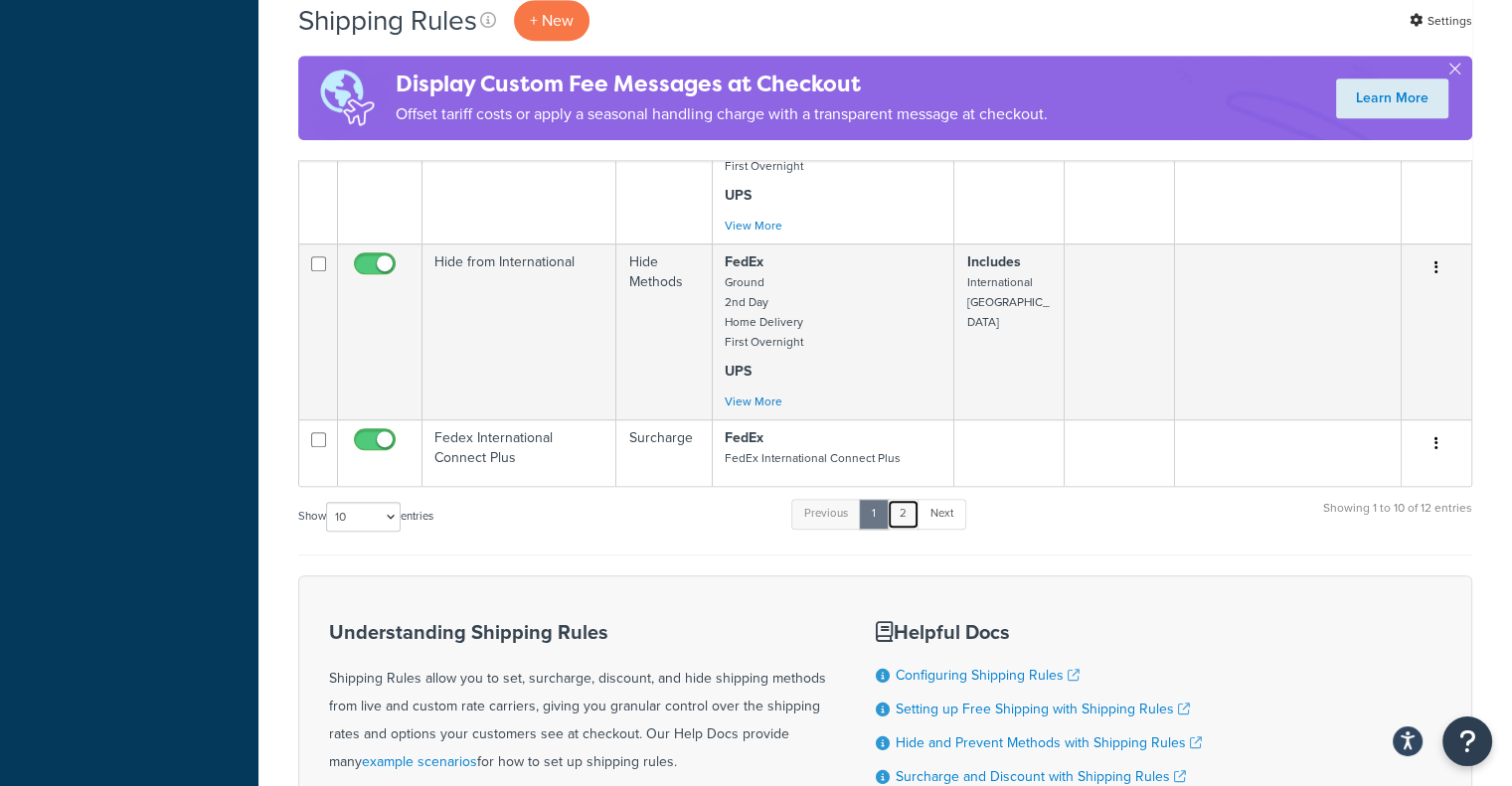 click on "2" at bounding box center [903, 514] 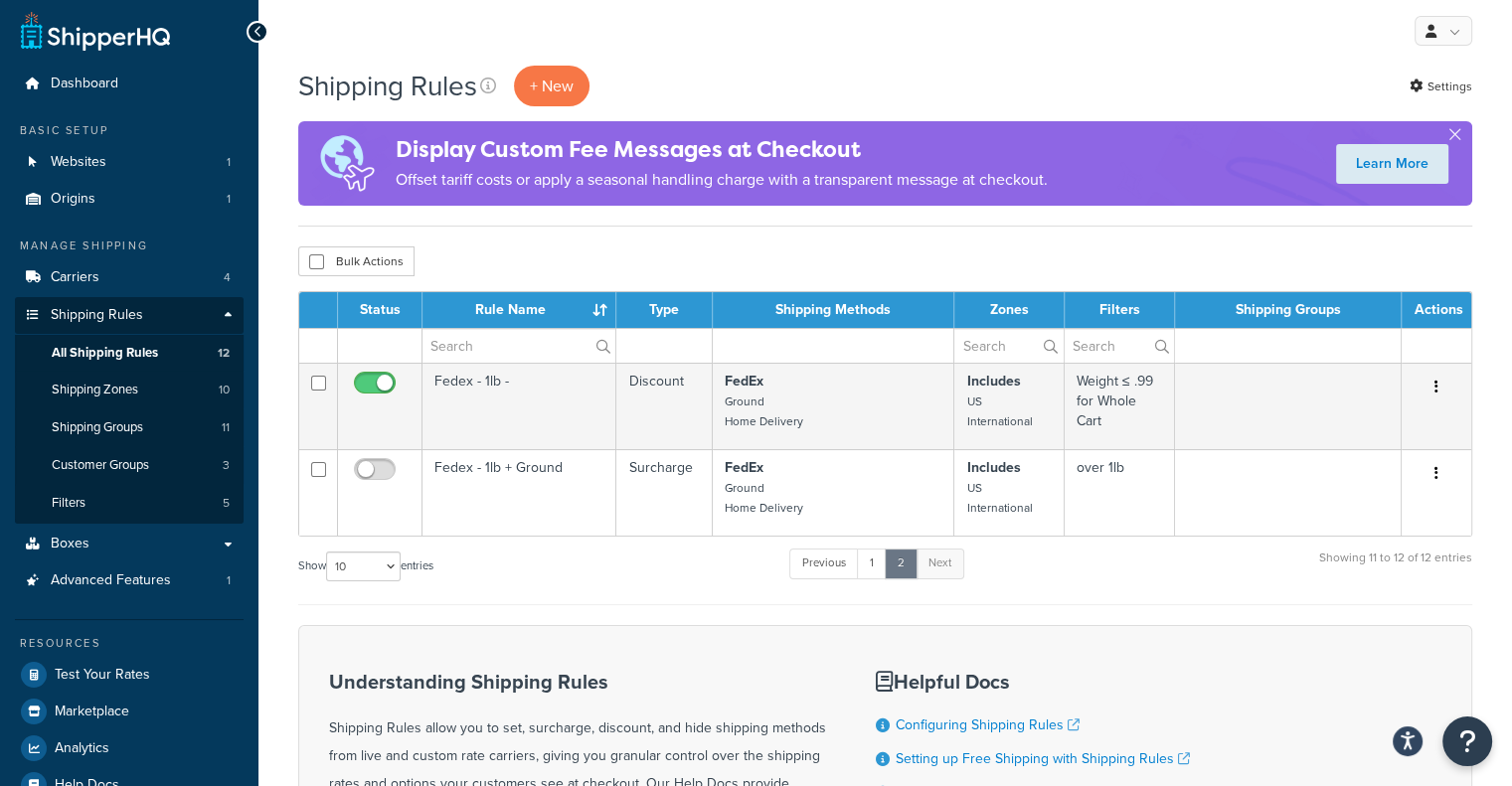 scroll, scrollTop: 0, scrollLeft: 0, axis: both 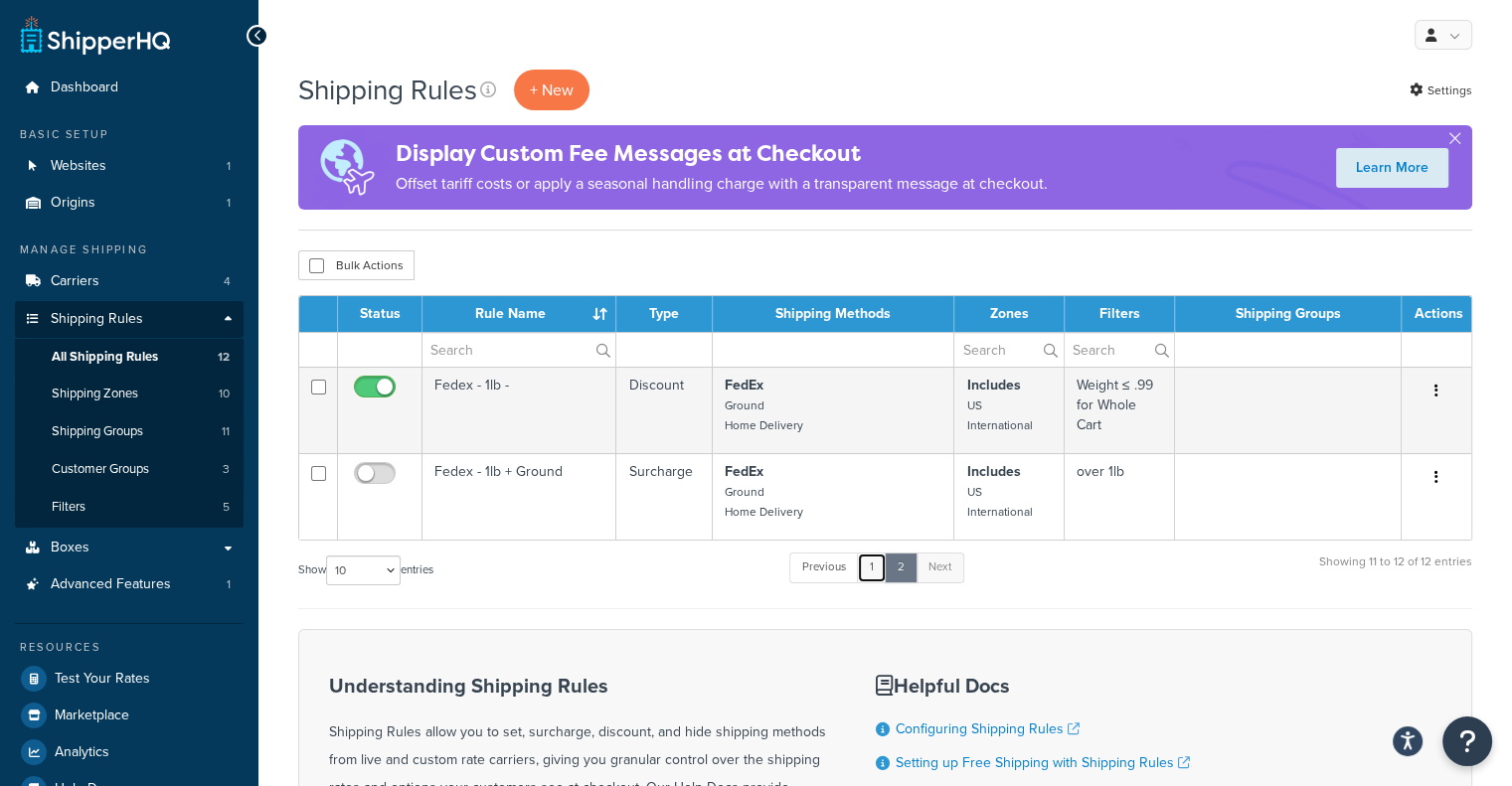 click on "1" at bounding box center (872, 567) 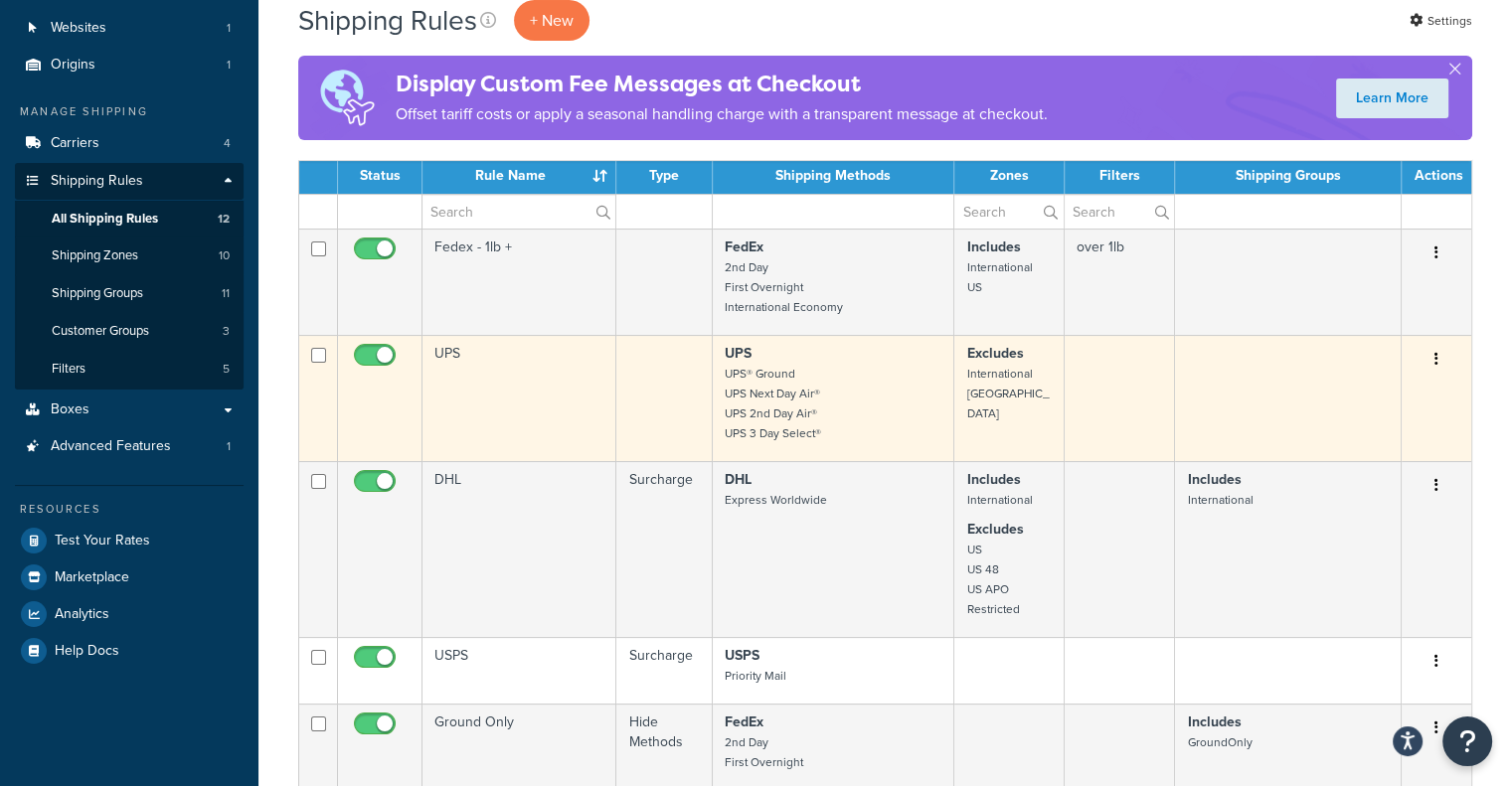 scroll, scrollTop: 199, scrollLeft: 0, axis: vertical 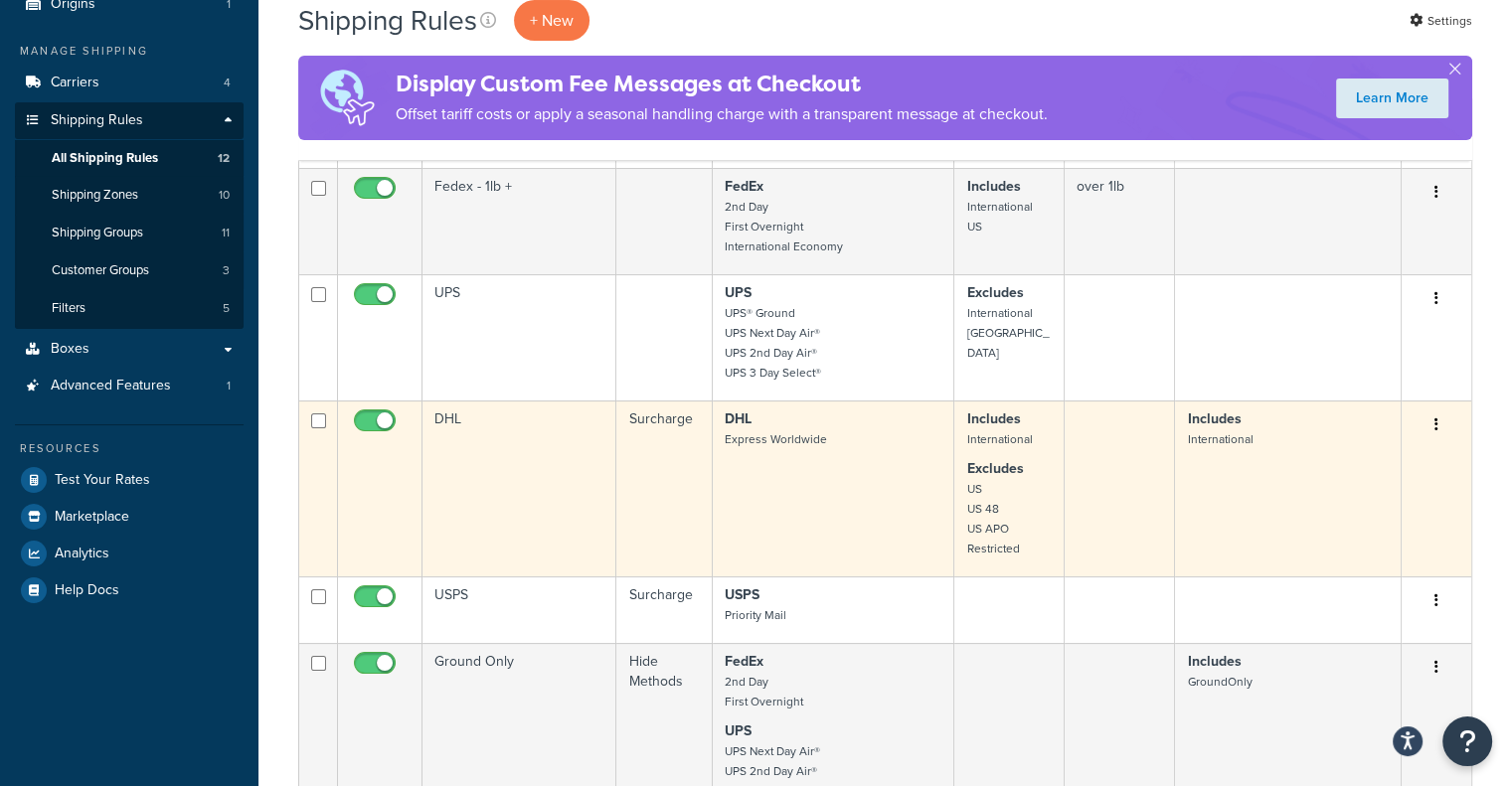 click on "DHL Express Worldwide" at bounding box center (833, 488) 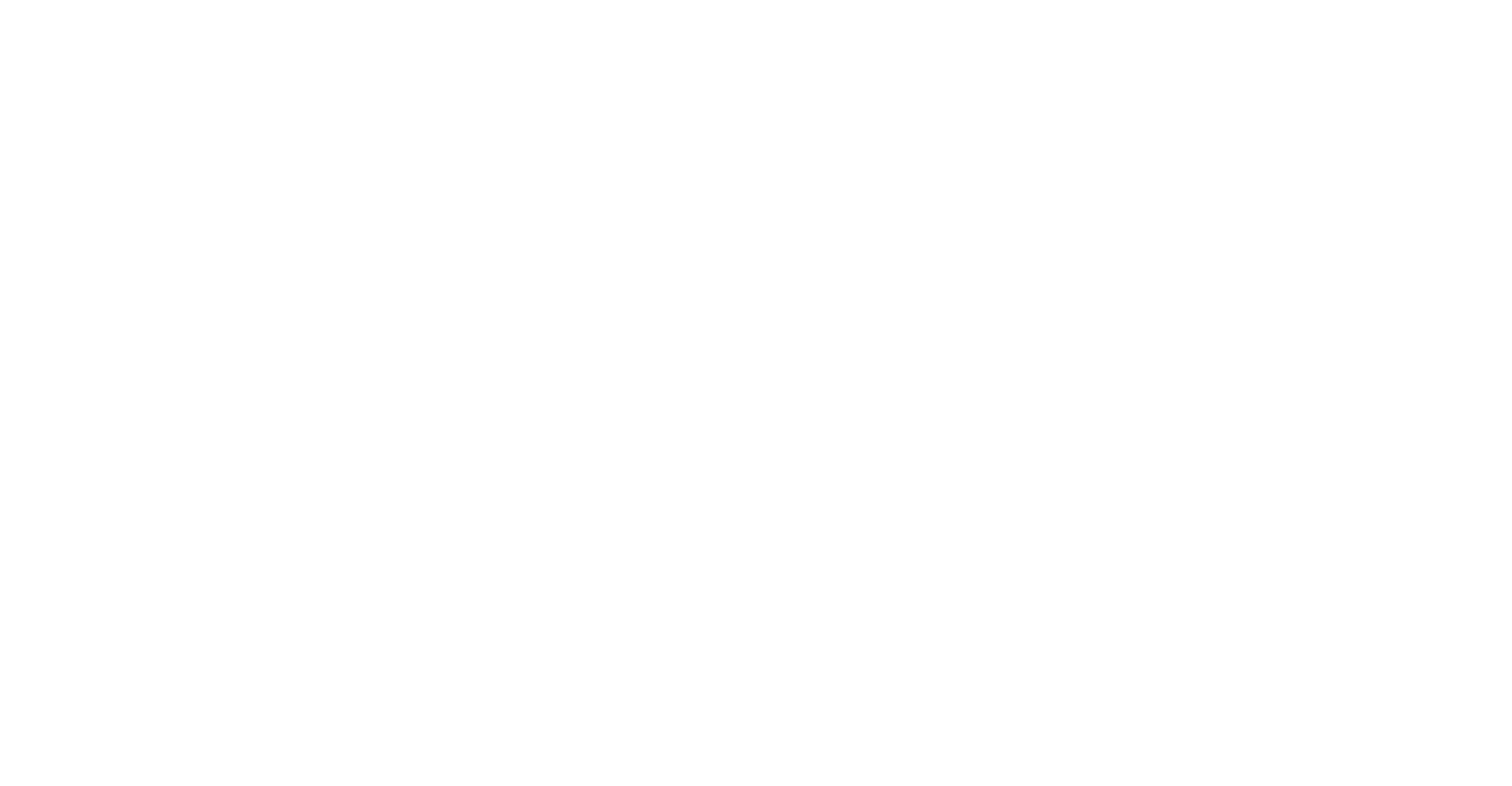 scroll, scrollTop: 0, scrollLeft: 0, axis: both 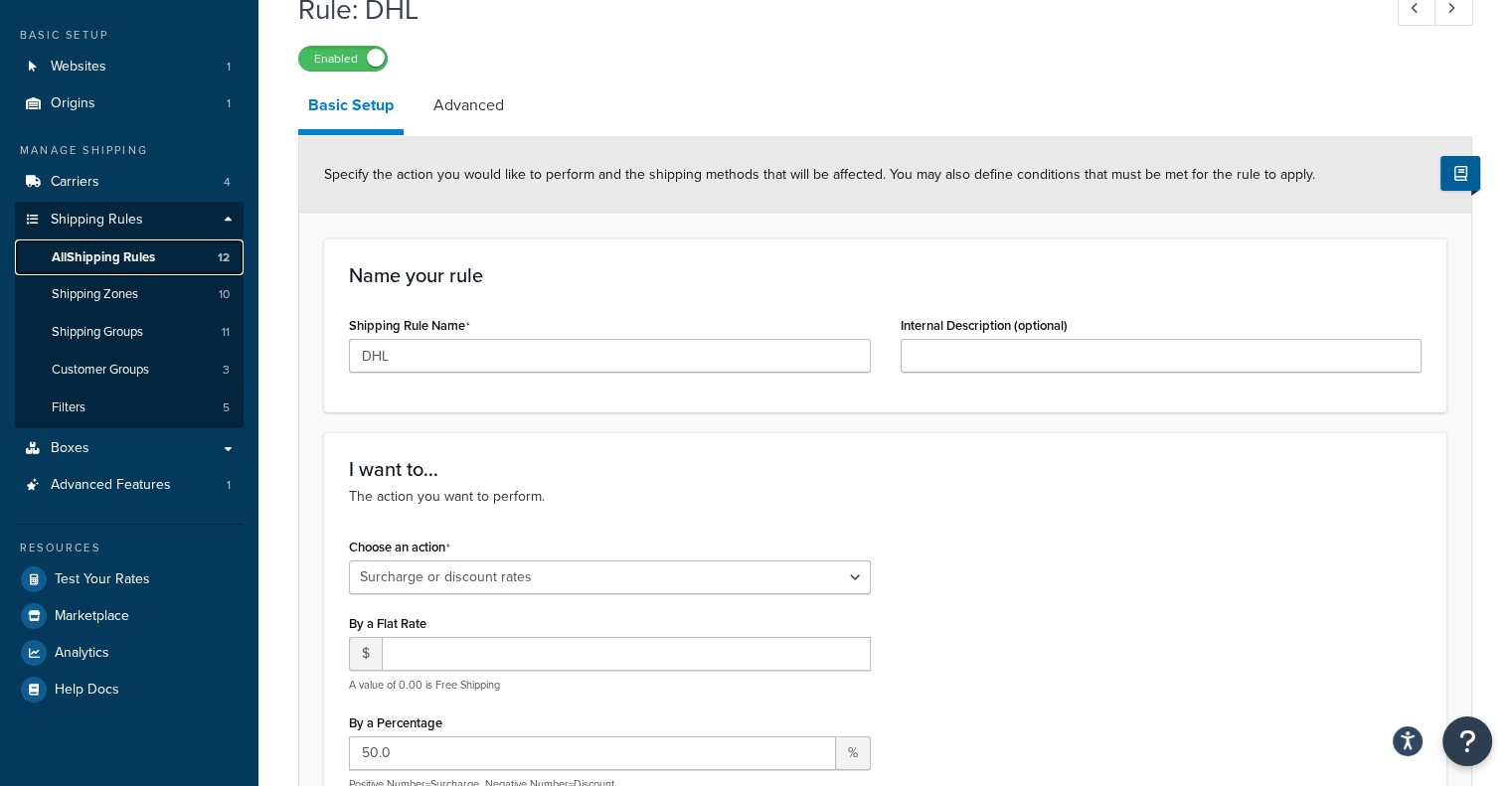 click on "All  Shipping Rules" at bounding box center (103, 257) 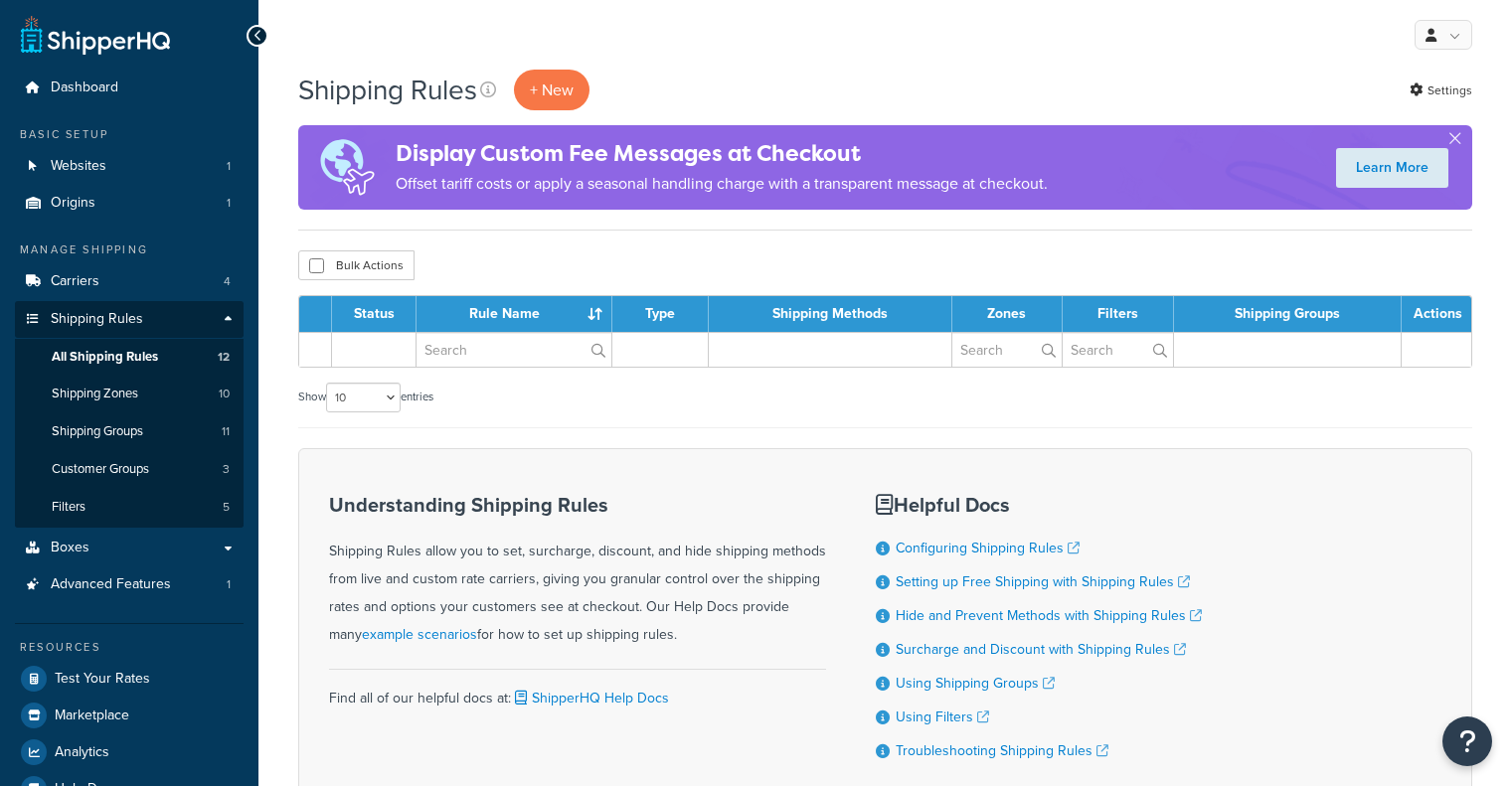 scroll, scrollTop: 0, scrollLeft: 0, axis: both 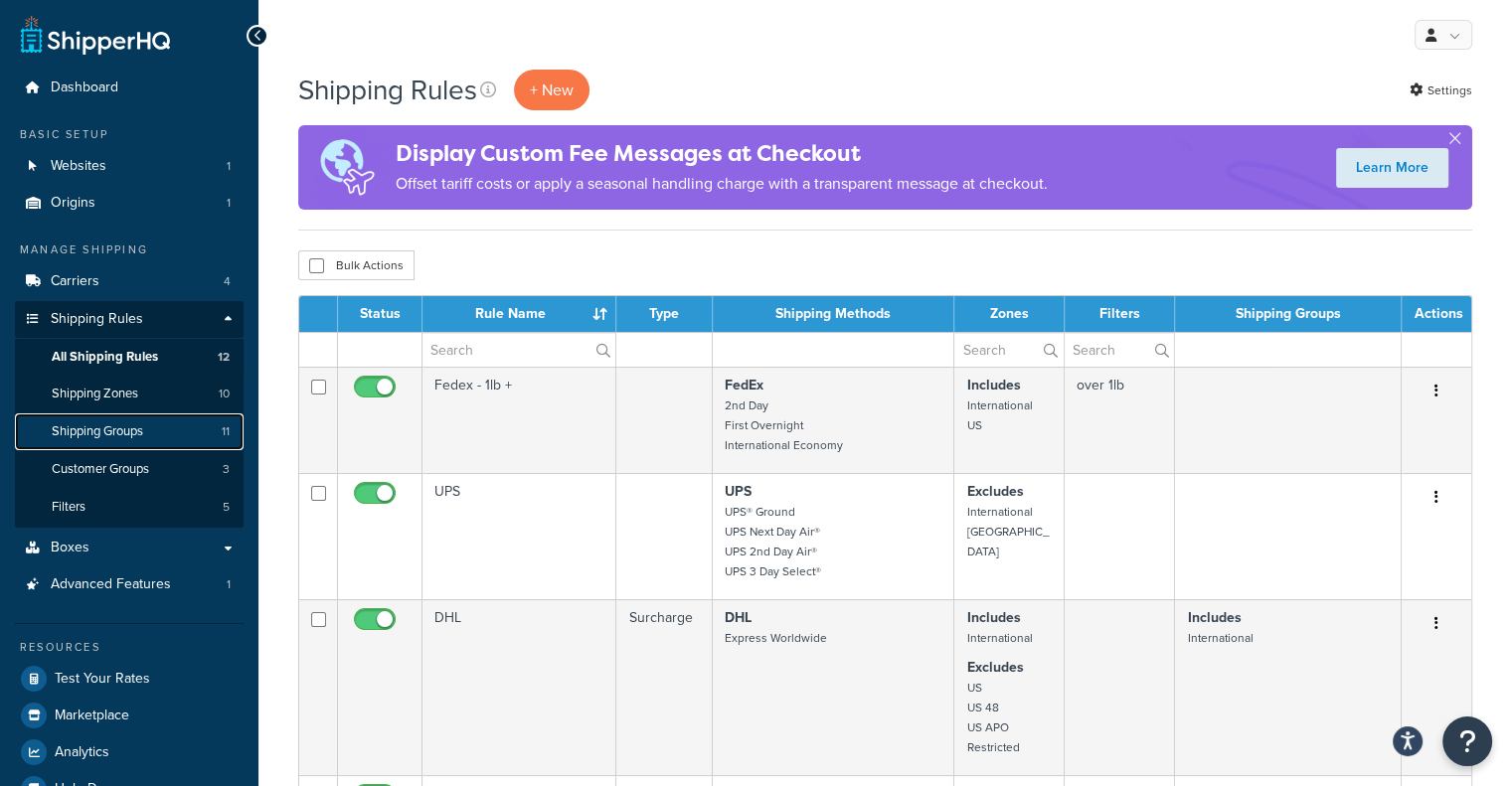click on "Shipping Groups" at bounding box center [97, 431] 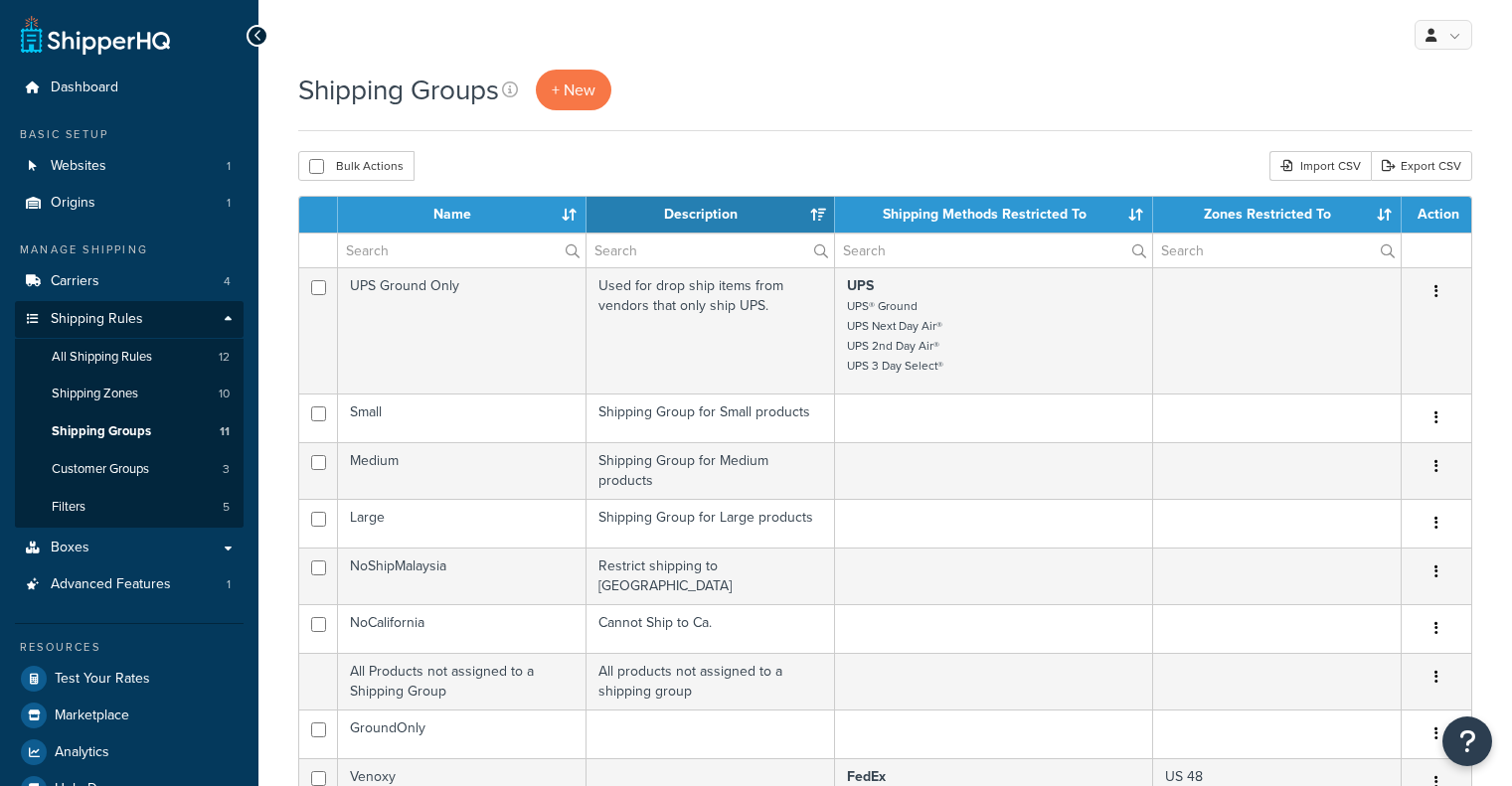 select on "15" 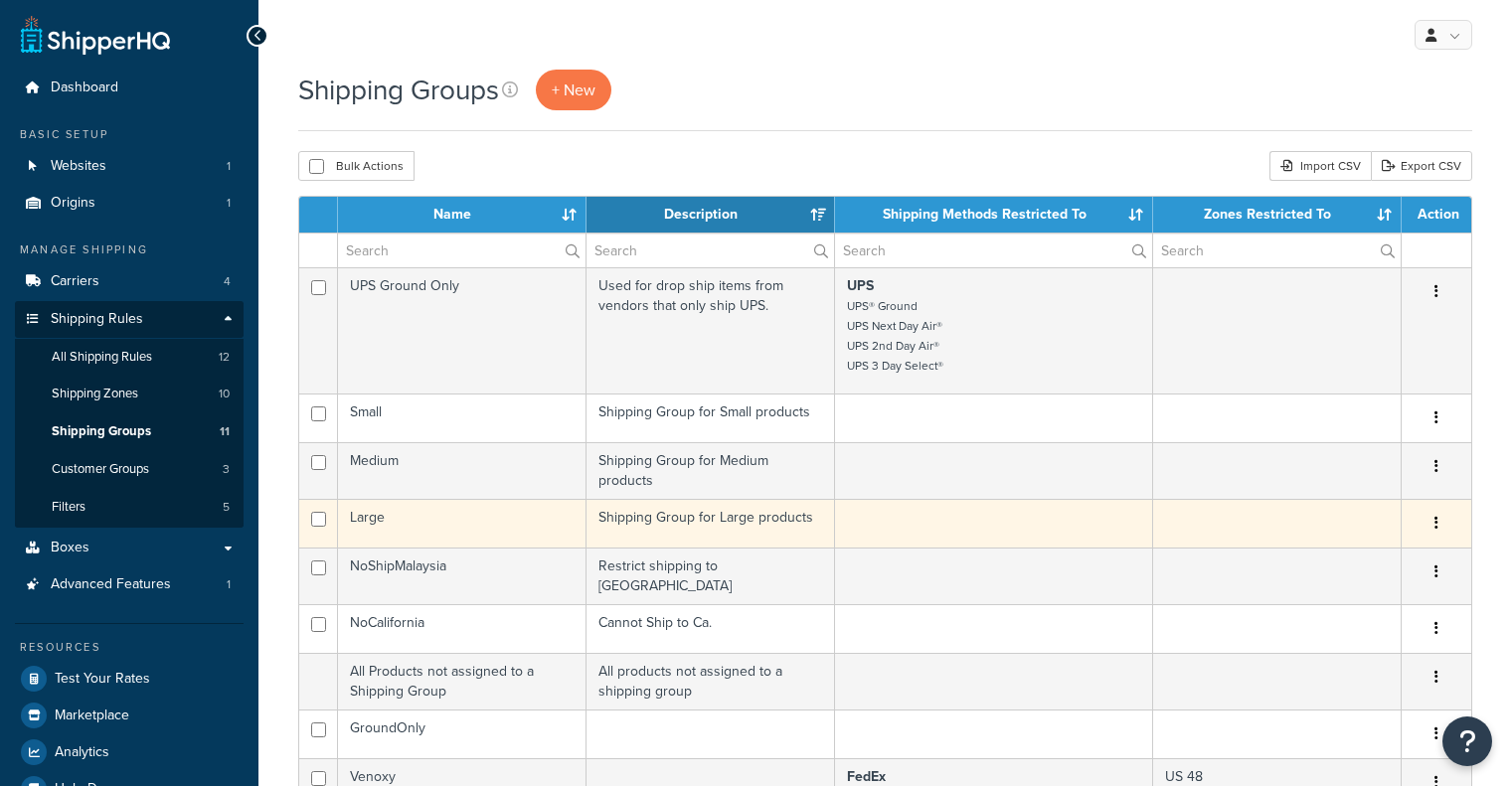 scroll, scrollTop: 0, scrollLeft: 0, axis: both 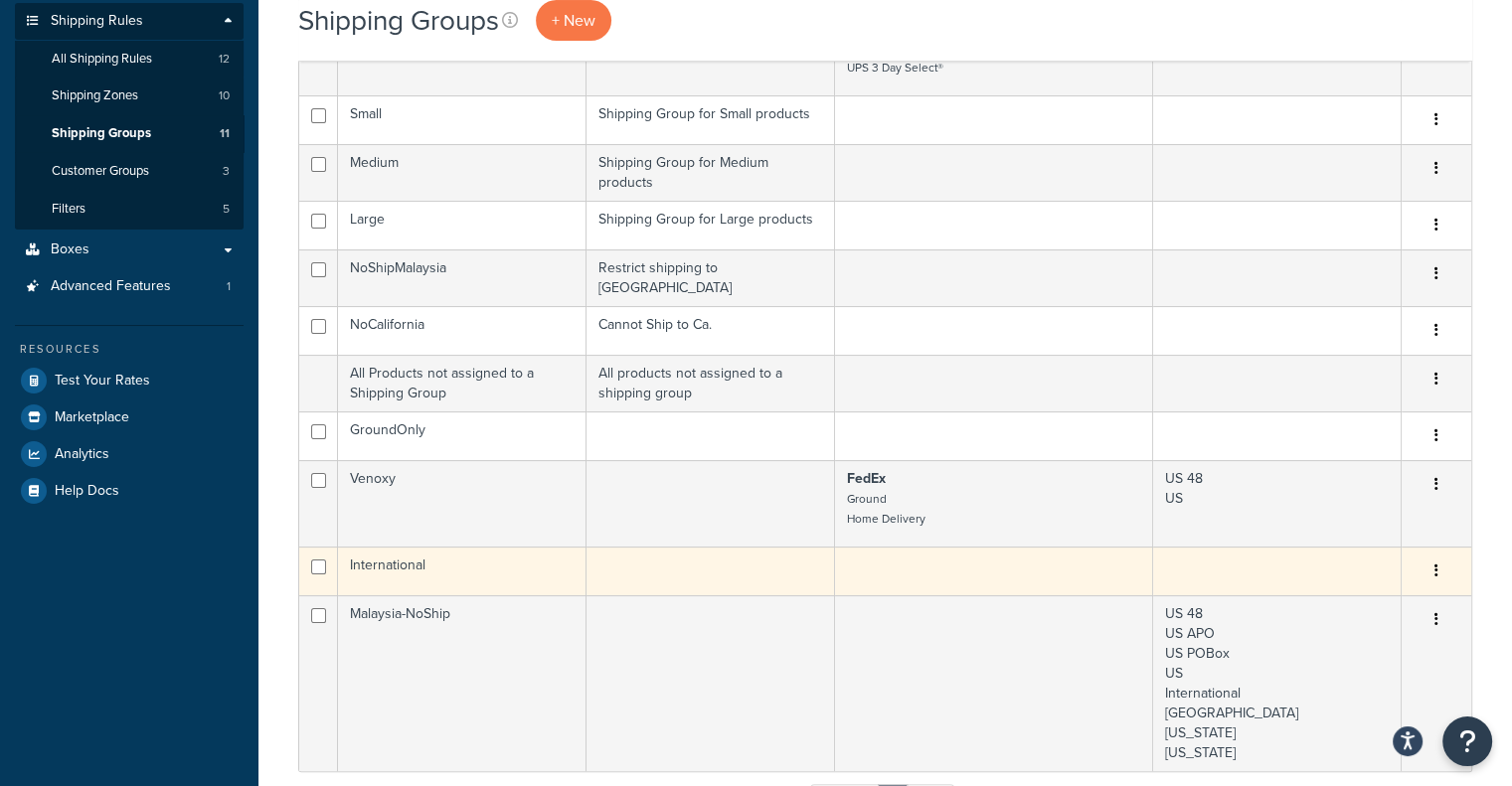 click at bounding box center [711, 570] 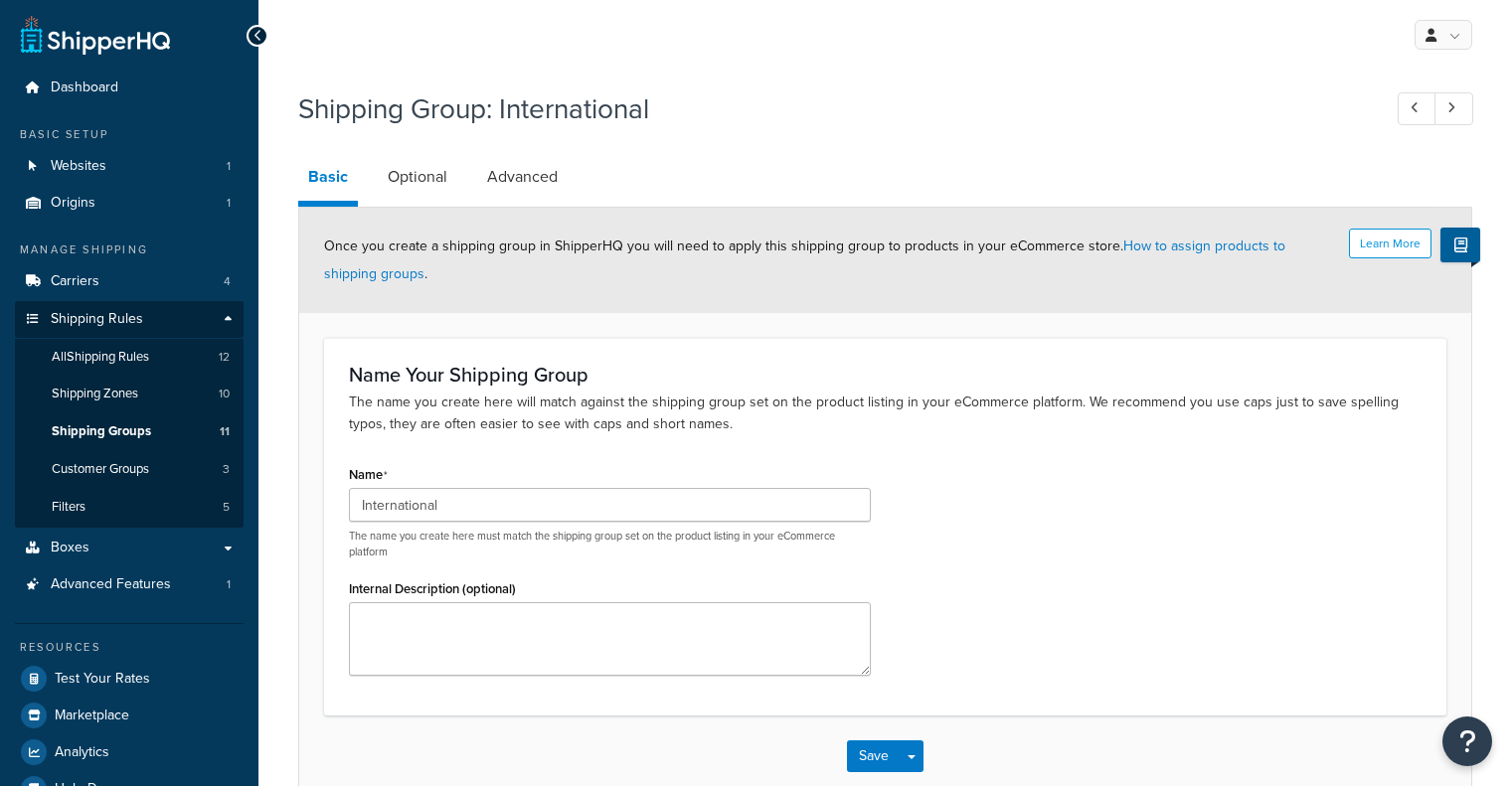 scroll, scrollTop: 0, scrollLeft: 0, axis: both 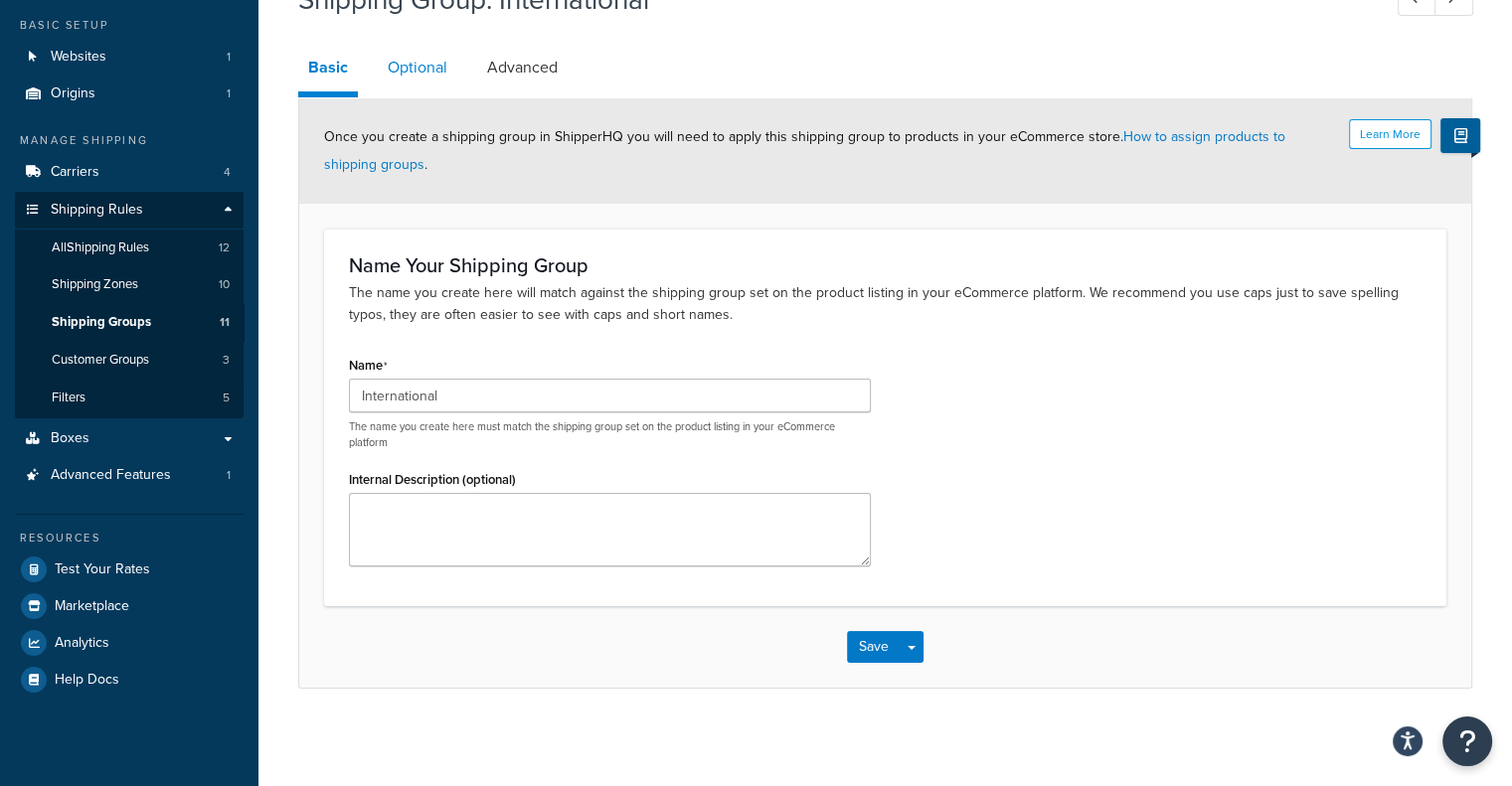 click on "Optional" at bounding box center [418, 68] 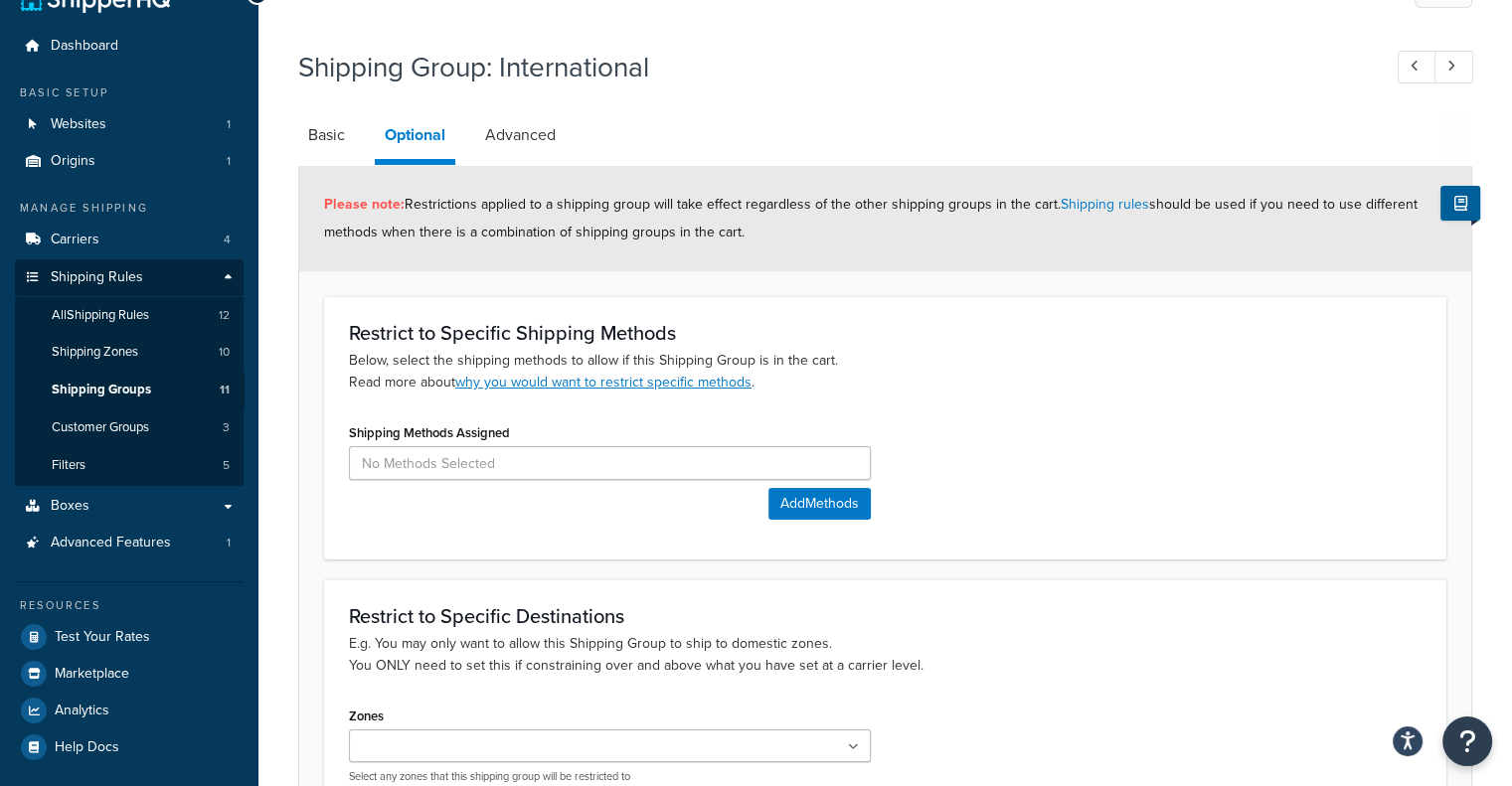 scroll, scrollTop: 0, scrollLeft: 0, axis: both 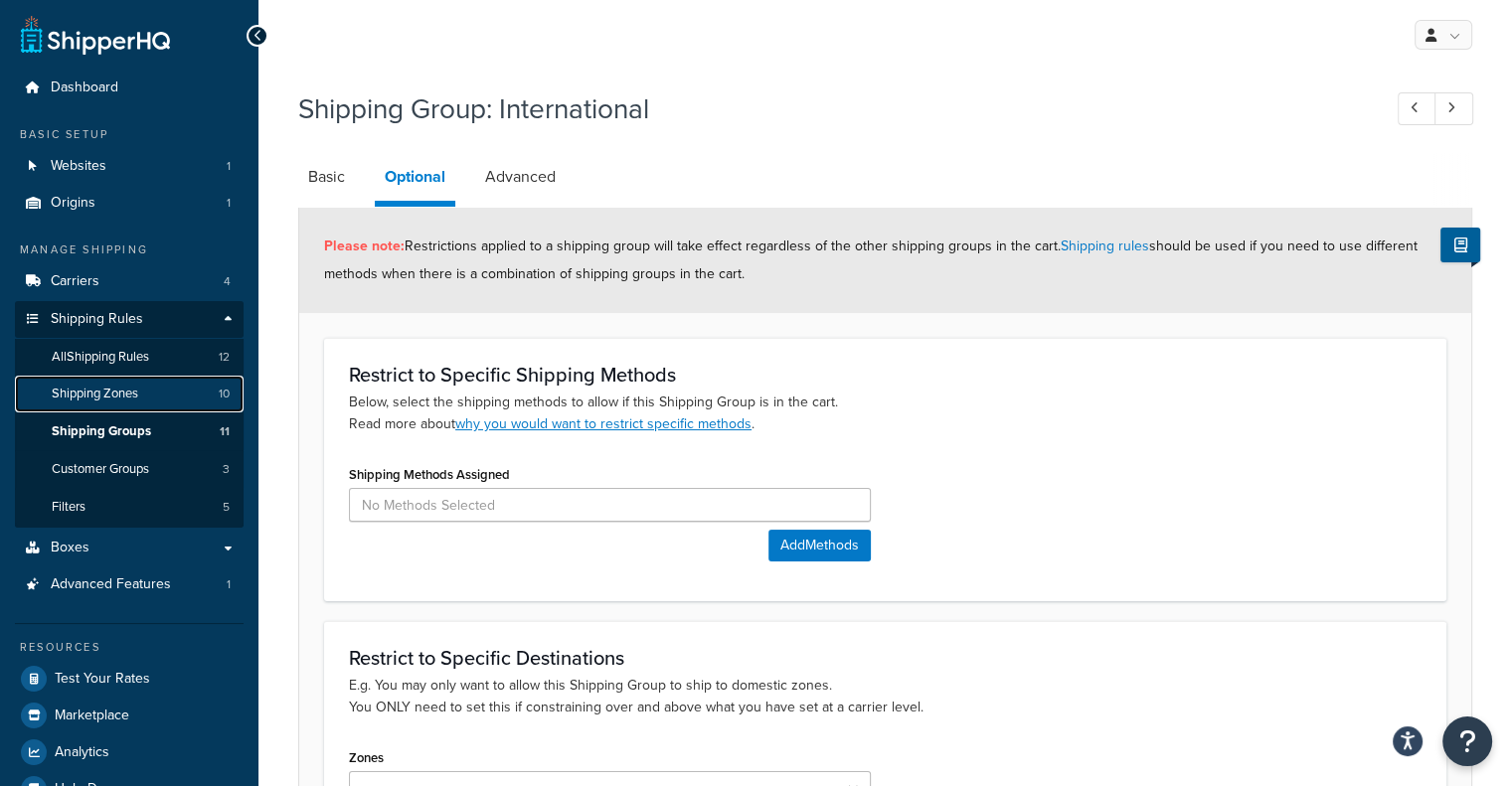 click on "Shipping Zones 10" at bounding box center (129, 393) 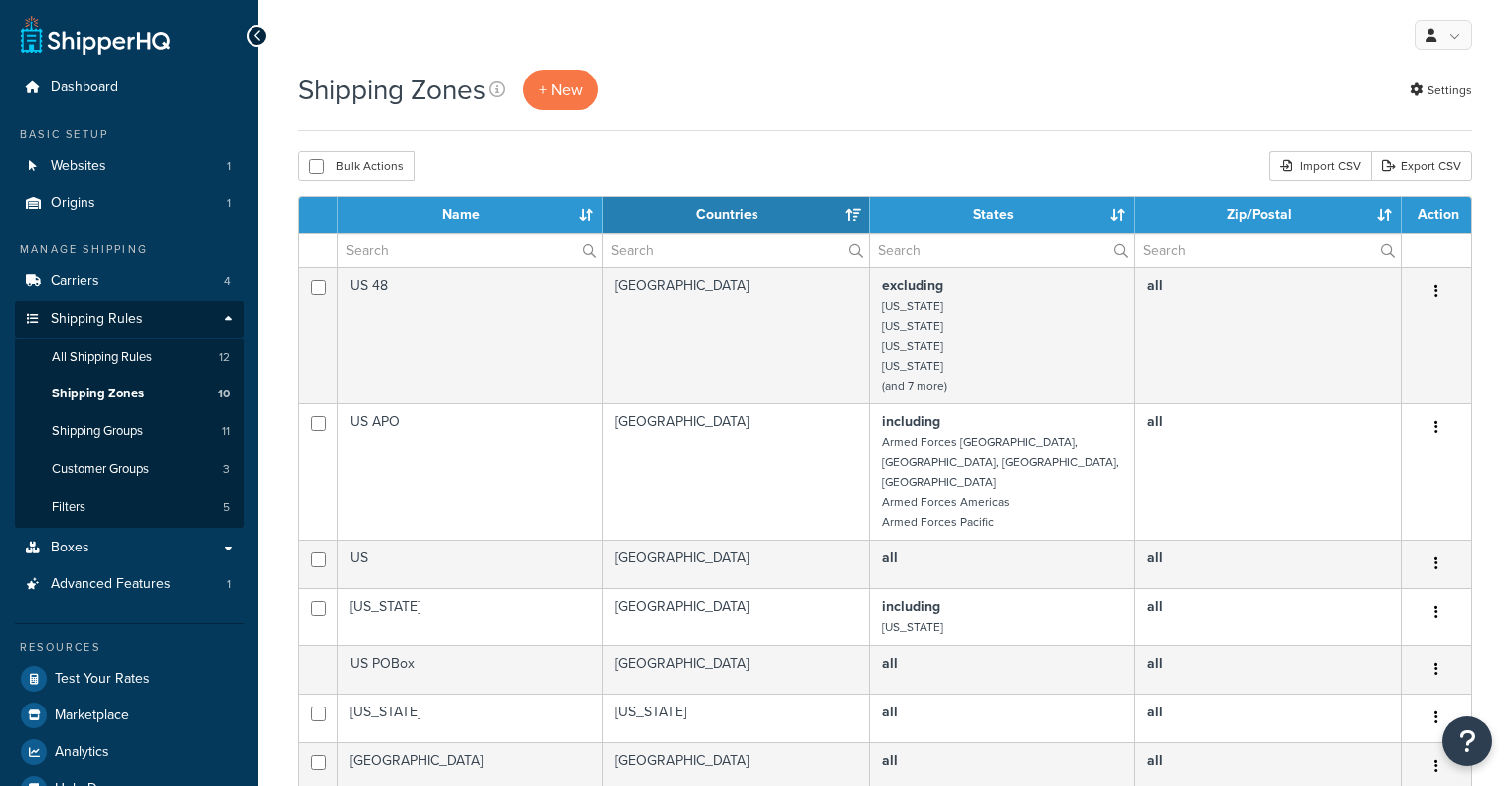 select on "15" 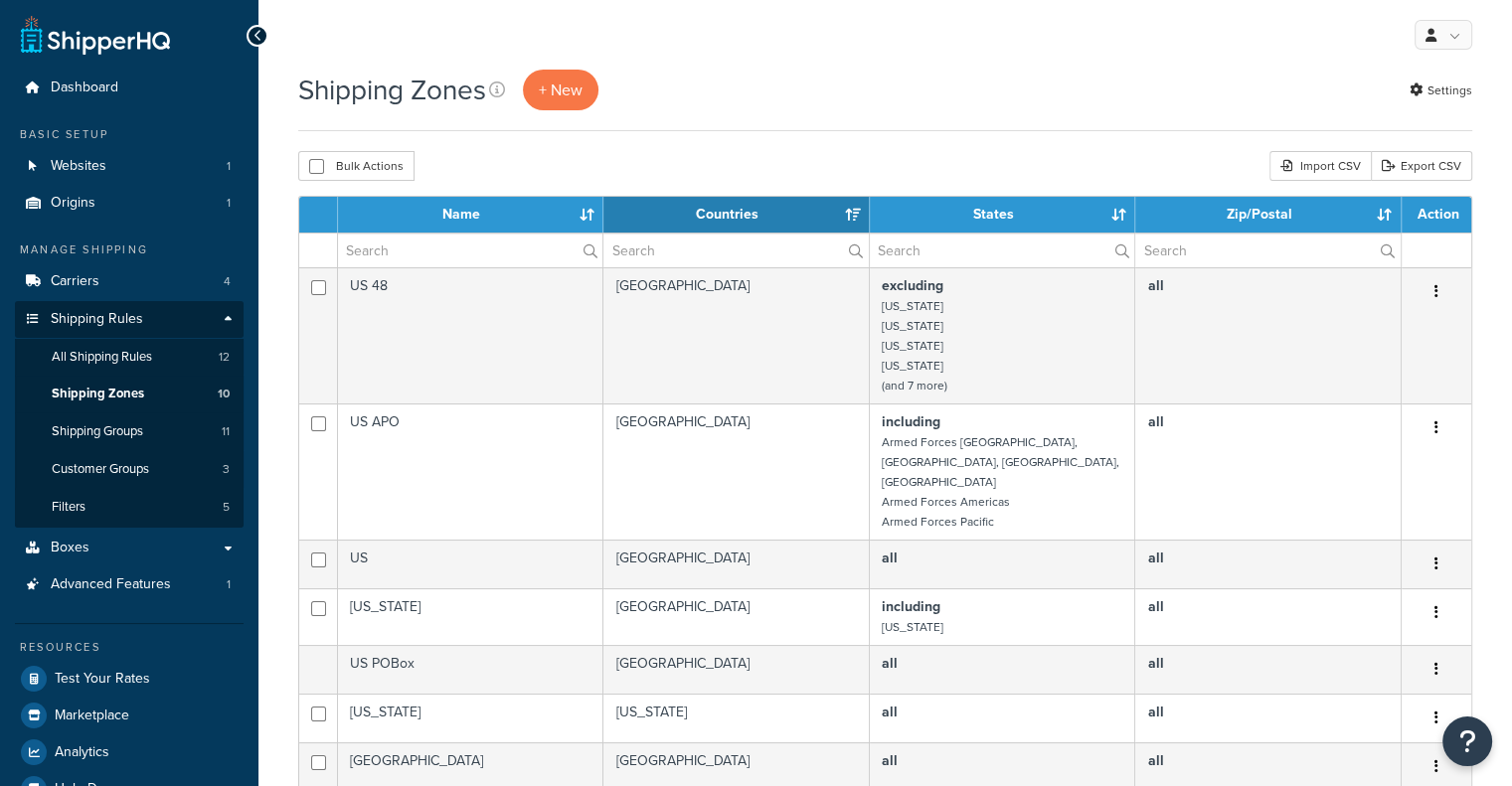 scroll, scrollTop: 0, scrollLeft: 0, axis: both 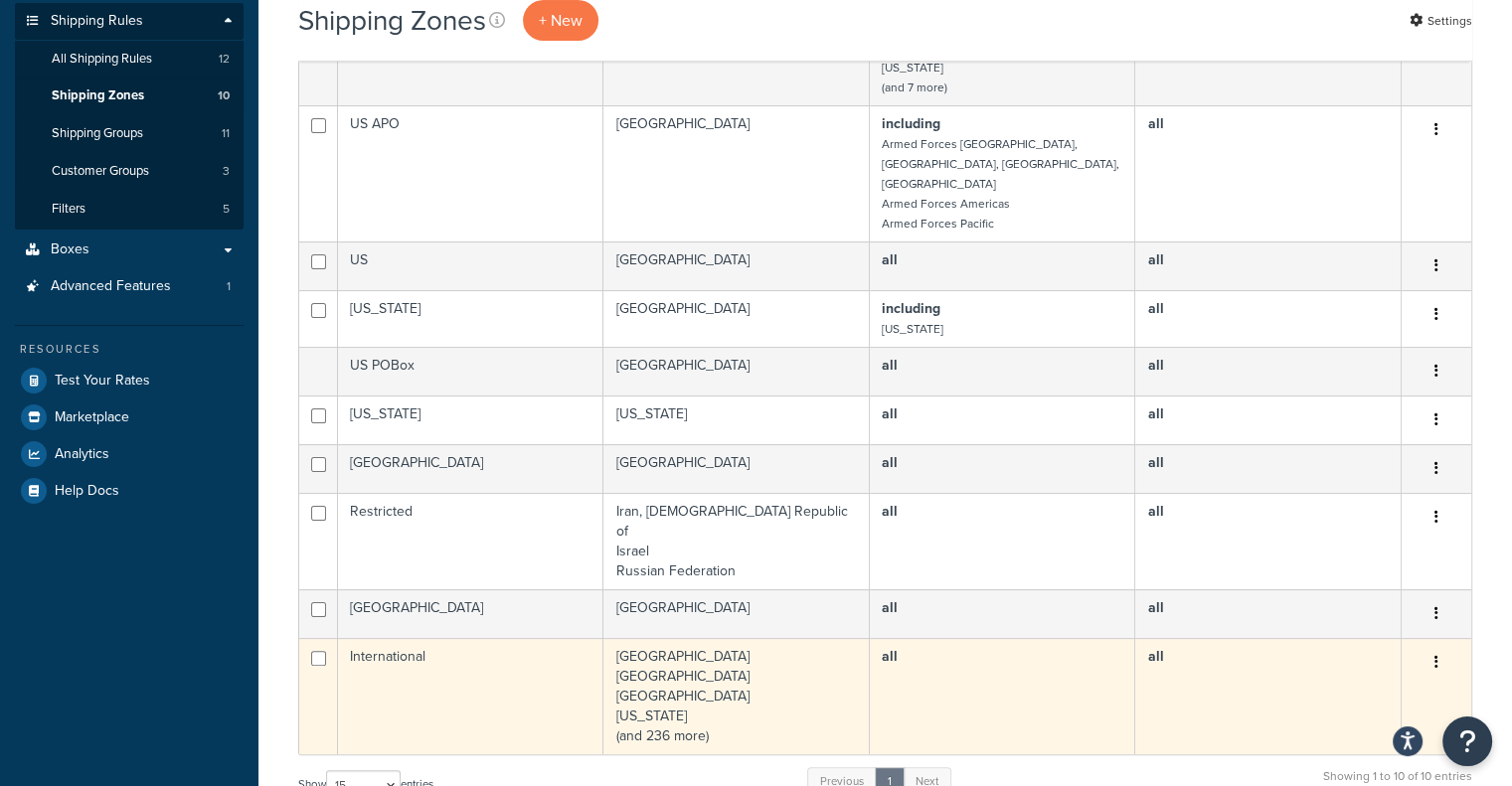 click on "Afghanistan
Albania
Algeria
American Samoa
(and 236 more)" at bounding box center (737, 696) 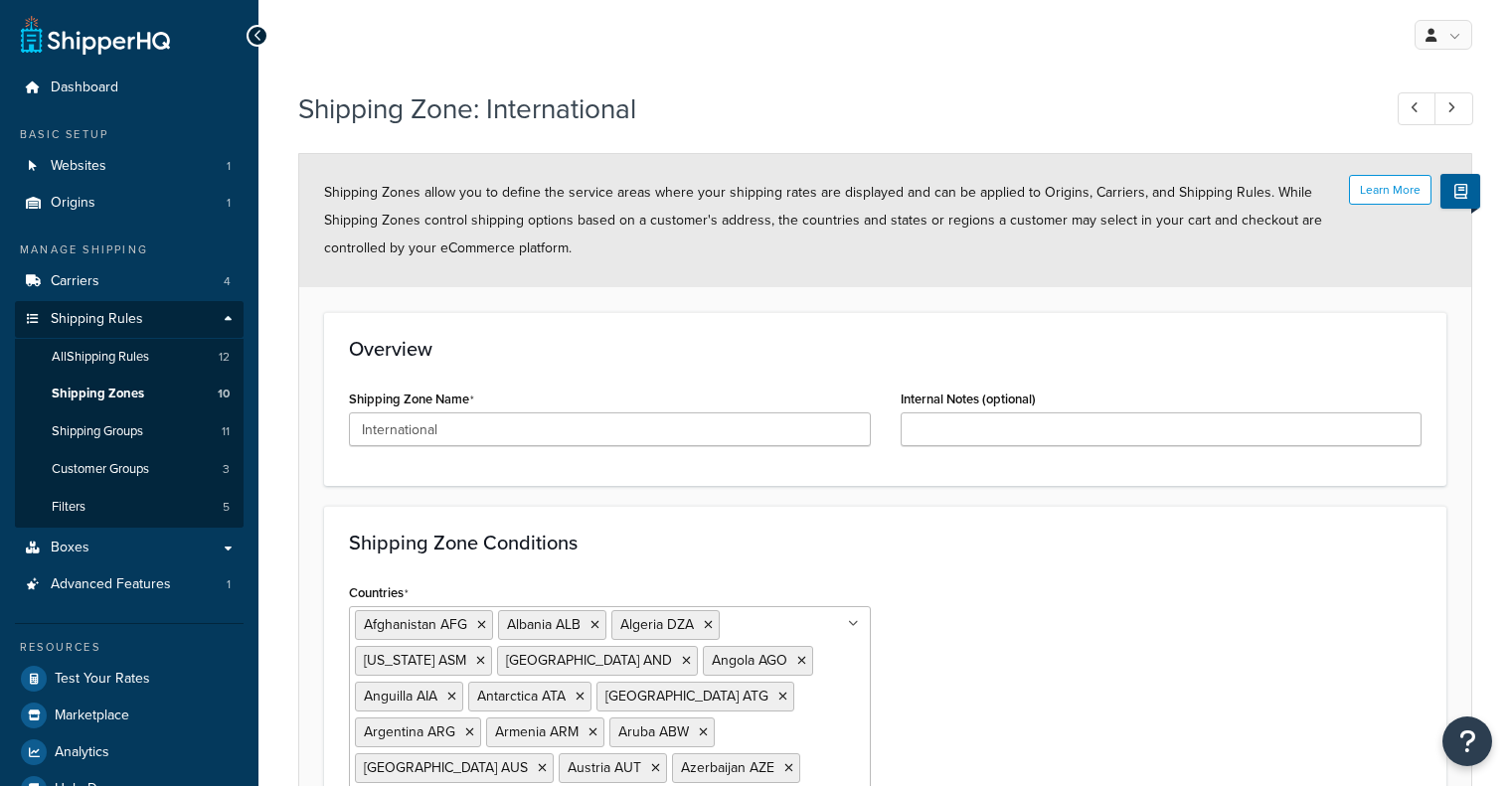 scroll, scrollTop: 0, scrollLeft: 0, axis: both 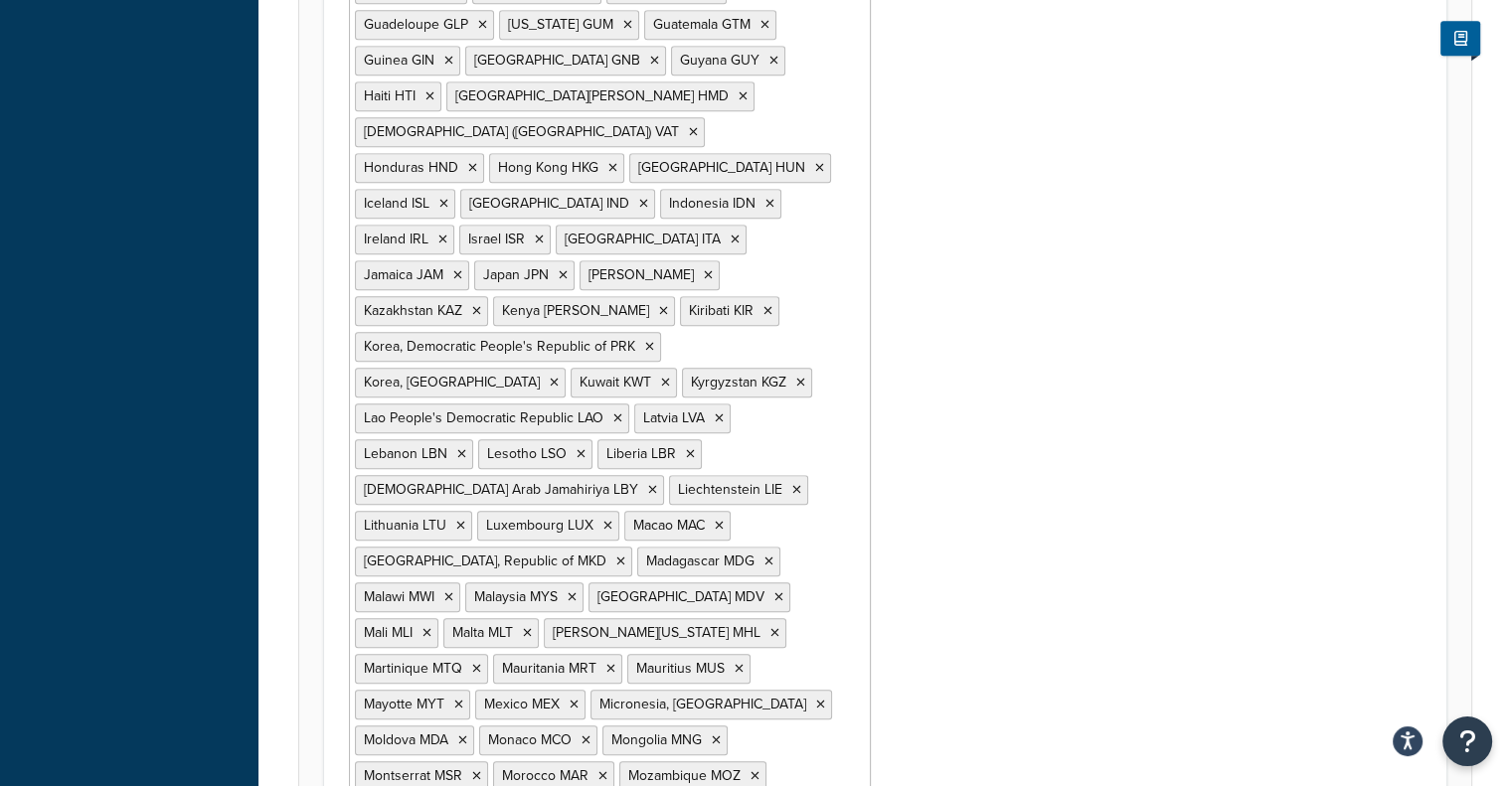 click on "Countries   Afghanistan AFG   Albania ALB   Algeria DZA   American Samoa ASM   Andorra AND   Angola AGO   Anguilla AIA   Antarctica ATA   Antigua and Barbuda ATG   Argentina ARG   Armenia ARM   Aruba ABW   Australia AUS   Austria AUT   Azerbaijan AZE   Bahrain BHR   Bangladesh BGD   Barbados BRB   Belarus BLR   Belgium BEL   Belize BLZ   Benin BEN   Bermuda BMU   Bhutan BTN   Bolivia BOL   Bosnia and Herzegovina BIH   Botswana BWA   Bouvet Island BVT   Brazil BRA   British Indian Ocean Territory IOT   Virgin Islands, British VGB   Brunei Darussalam BRN   Bulgaria BGR   Burkina Faso BFA   Myanmar MMR   Burundi BDI   Cambodia KHM   Cameroon CMR   Cape Verde CPV   Cayman Islands CYM   Central African Republic CAF   Chad TCD   Chile CHL   China CHN   Christmas Island CXR   Cocos (Keeling) Islands CCK   Colombia COL   Comoros COM   Congo, The Democratic Republic of the COD   Congo COG   Cook Islands COK   Costa Rica CRI   Côte d'Ivoire CIV   Croatia HRV   Cuba CUB   Cyprus CYP   Czech Republic CZE   Denmark DNK" at bounding box center (885, 570) 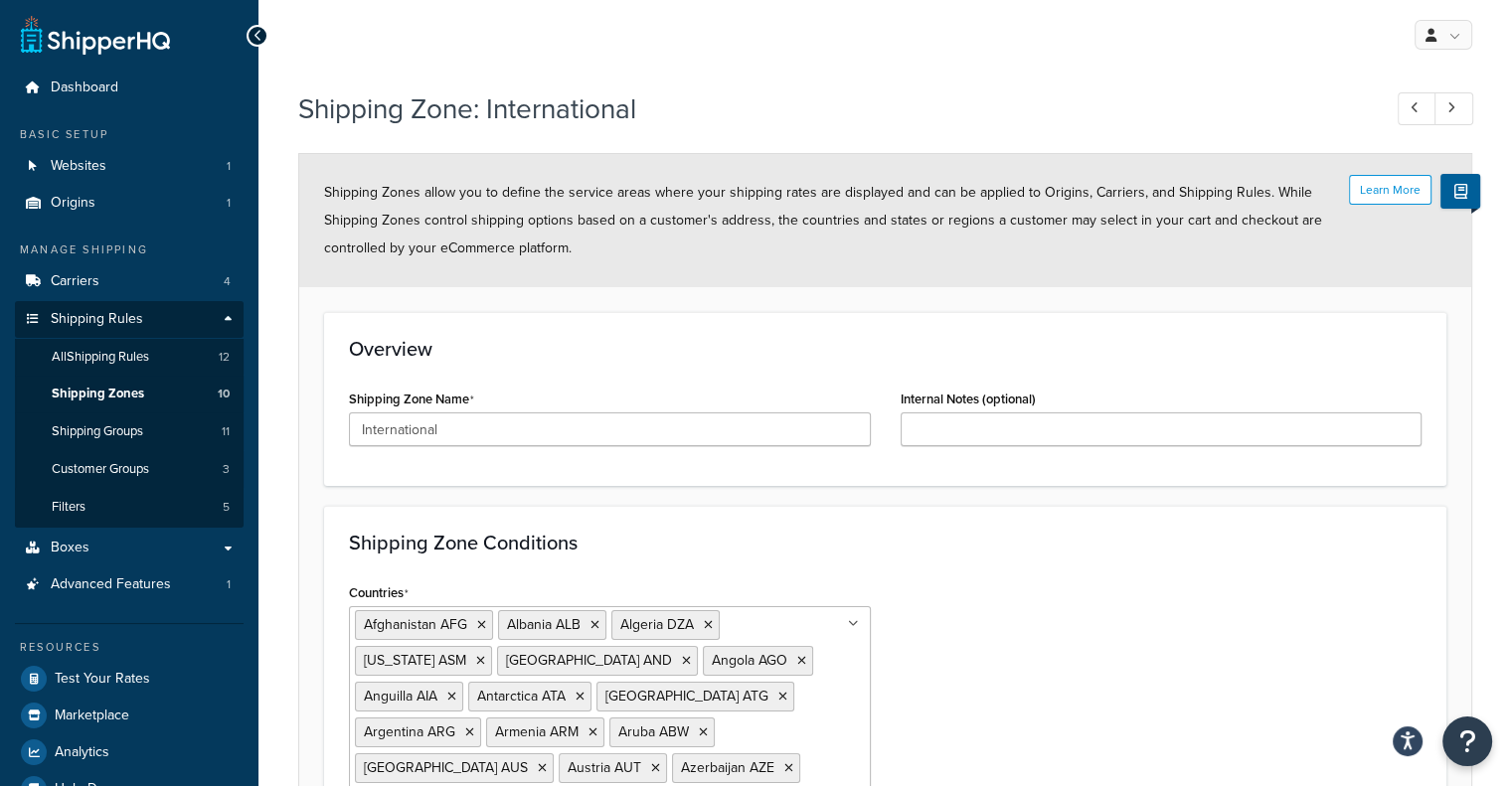 scroll, scrollTop: 0, scrollLeft: 0, axis: both 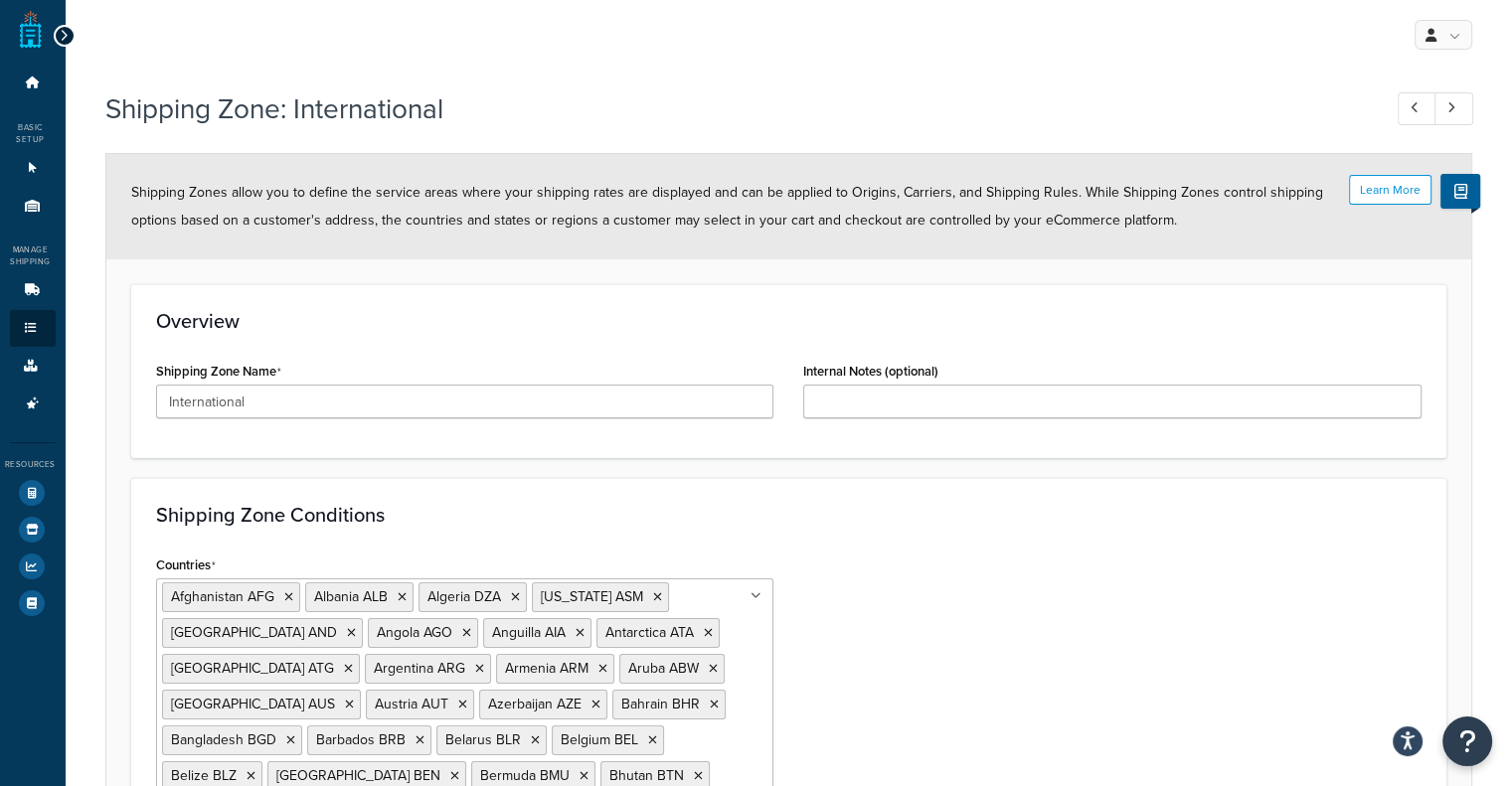 click at bounding box center (64, 36) 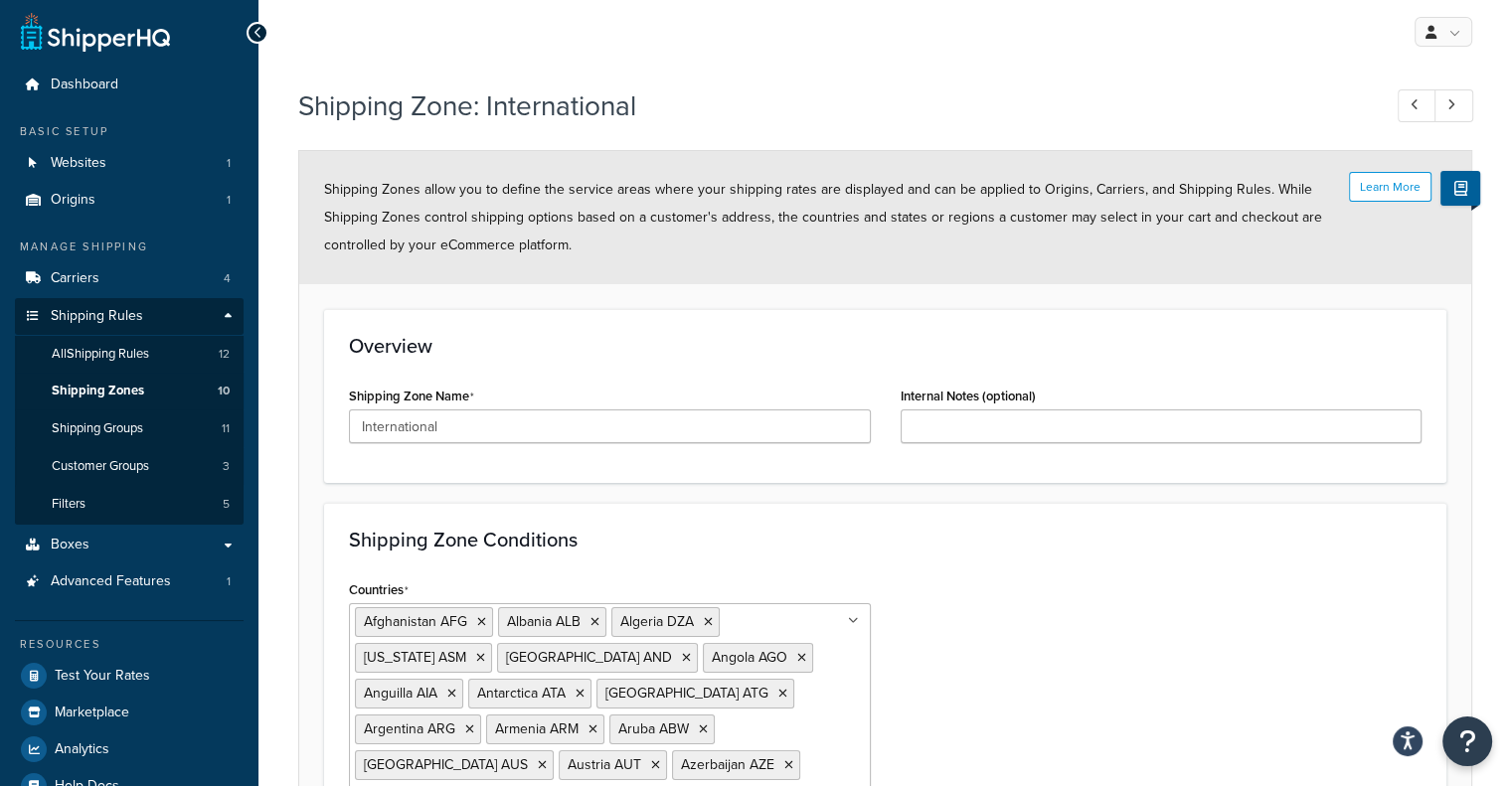 scroll, scrollTop: 0, scrollLeft: 0, axis: both 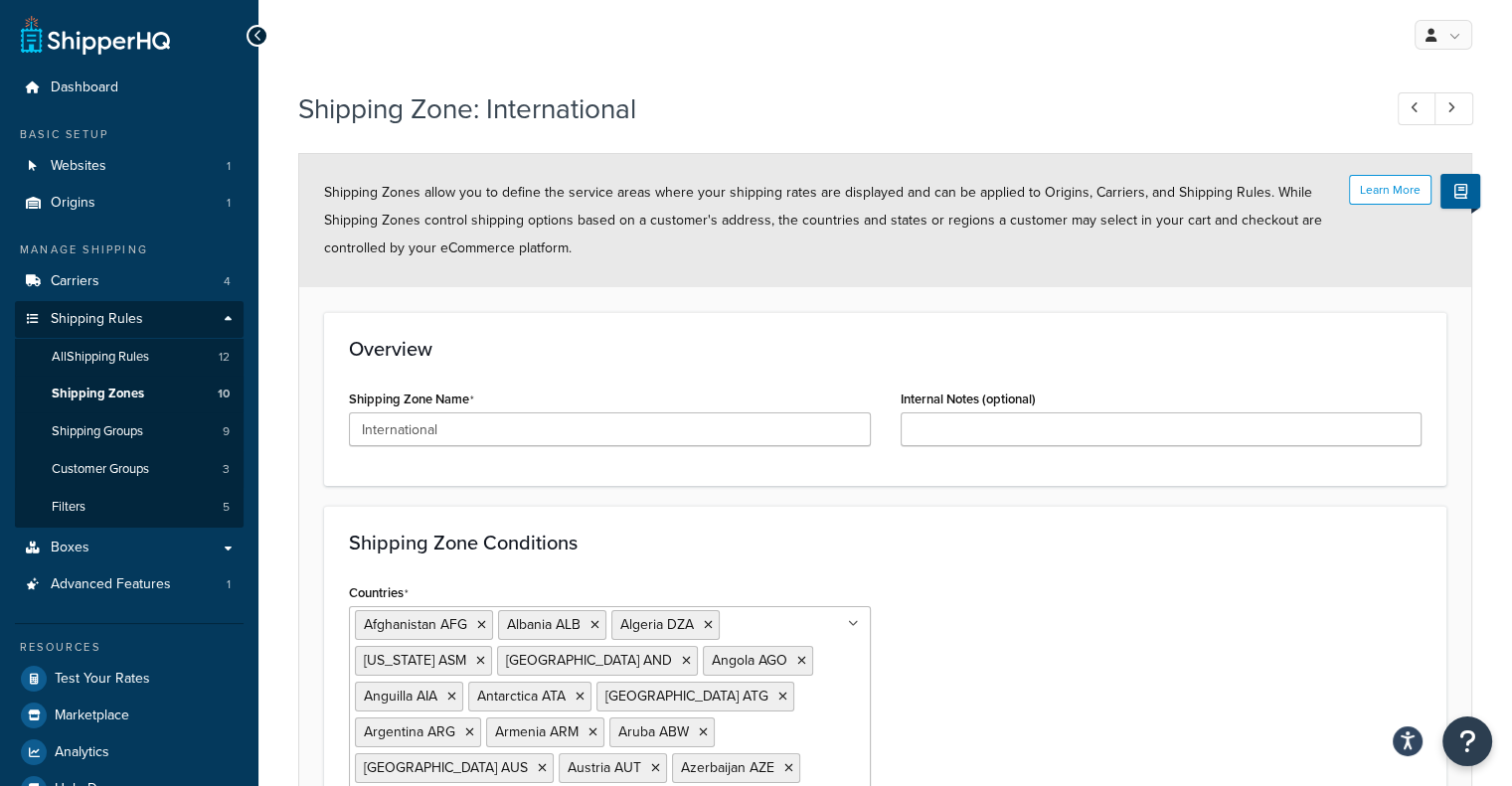 click at bounding box center [95, 35] 